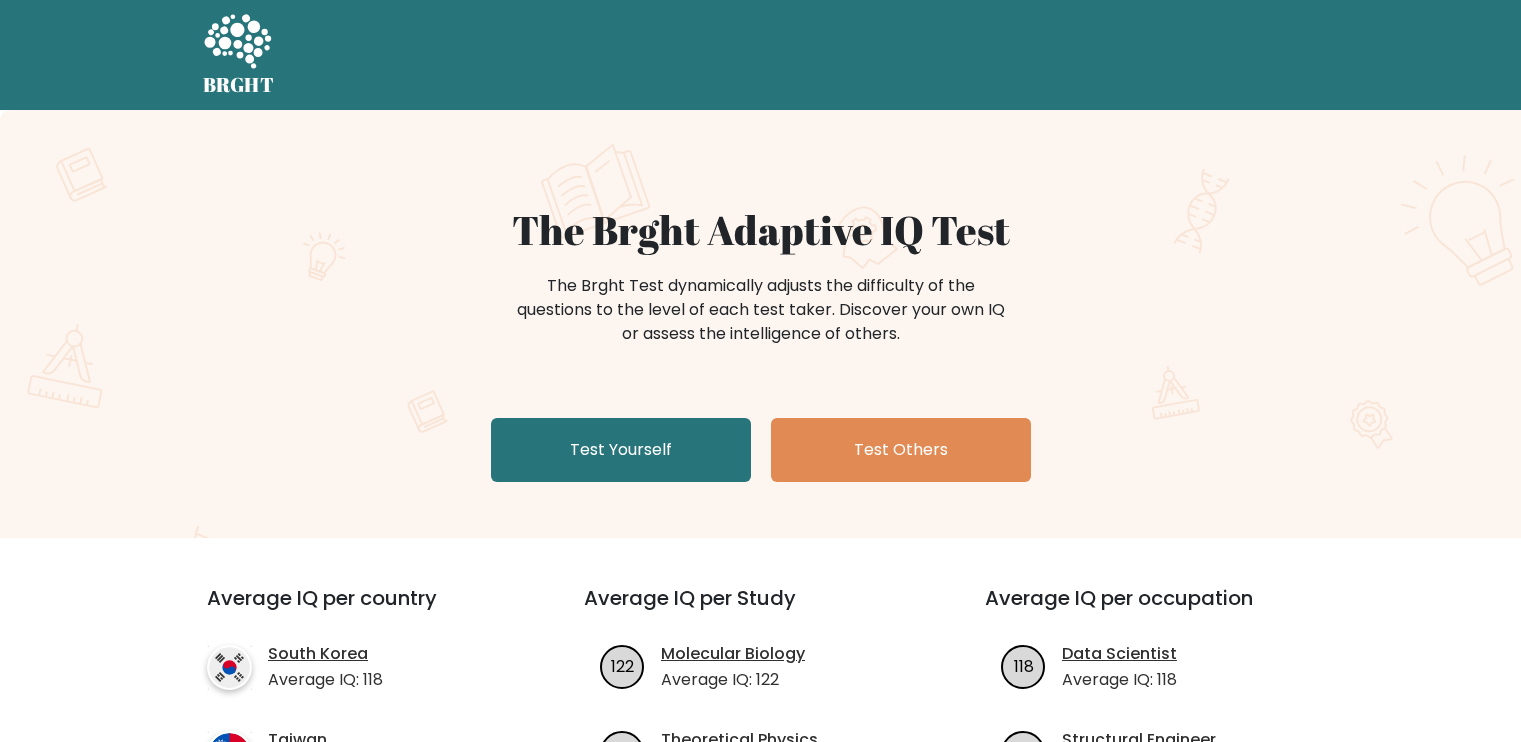 scroll, scrollTop: 0, scrollLeft: 0, axis: both 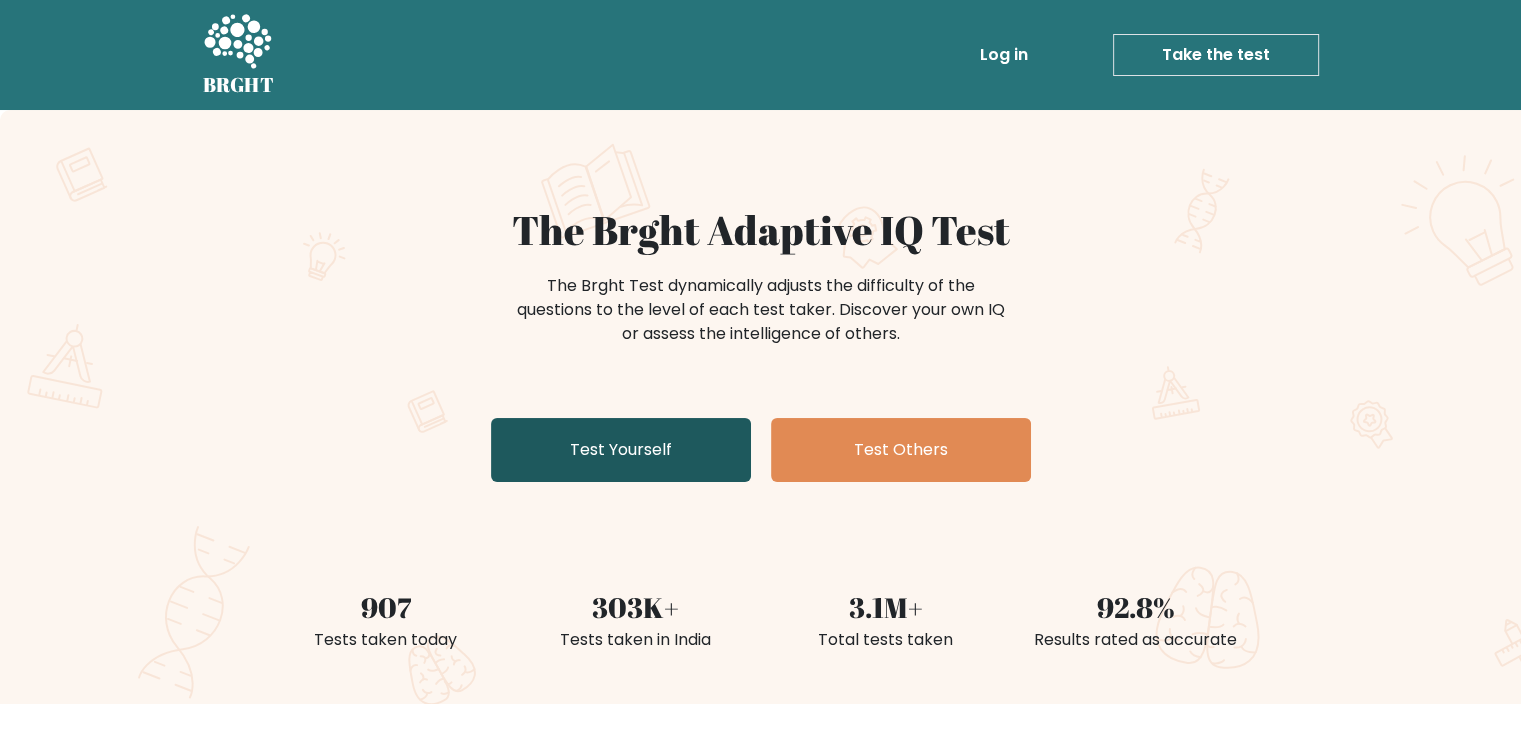 click on "Test Yourself" at bounding box center (621, 450) 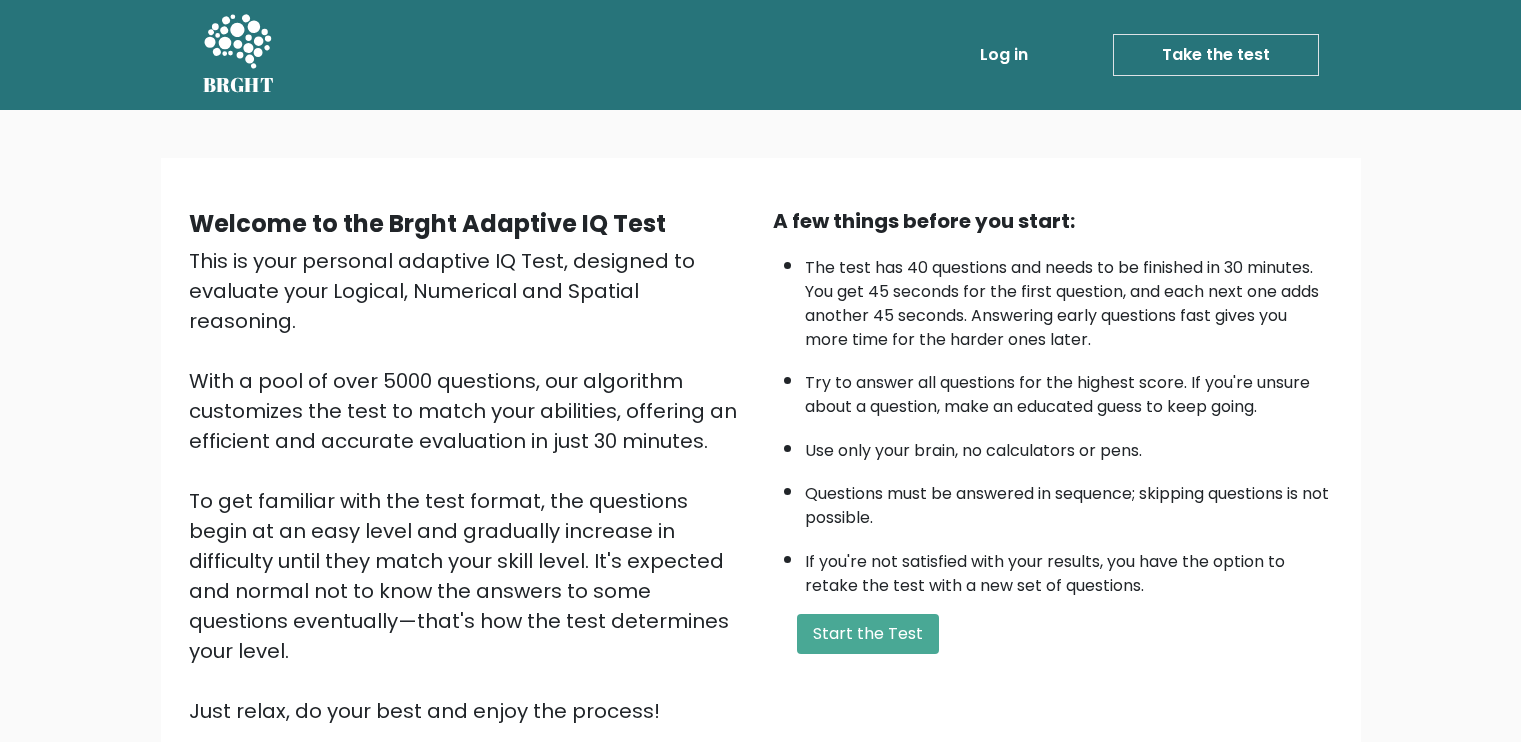 scroll, scrollTop: 0, scrollLeft: 0, axis: both 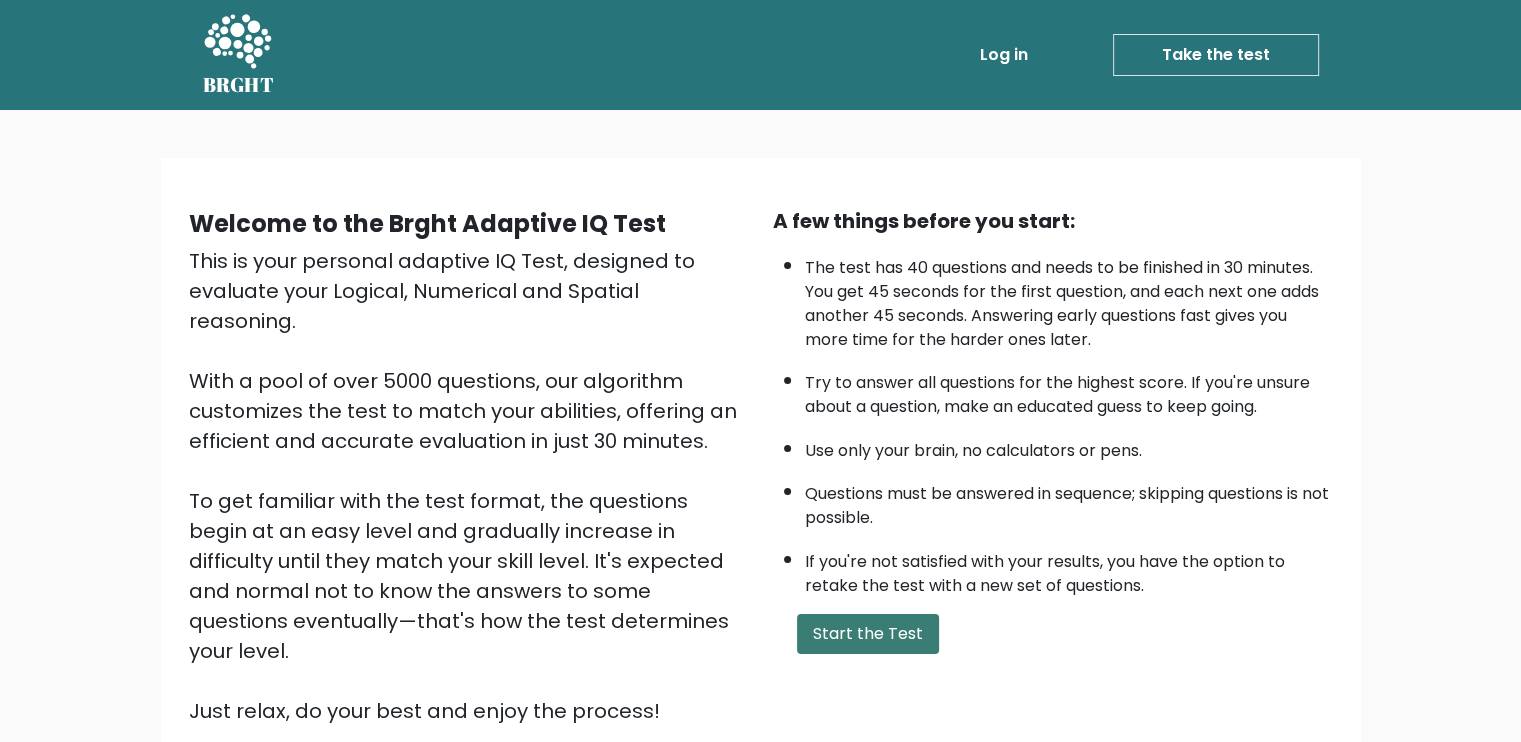 click on "Start the Test" at bounding box center [868, 634] 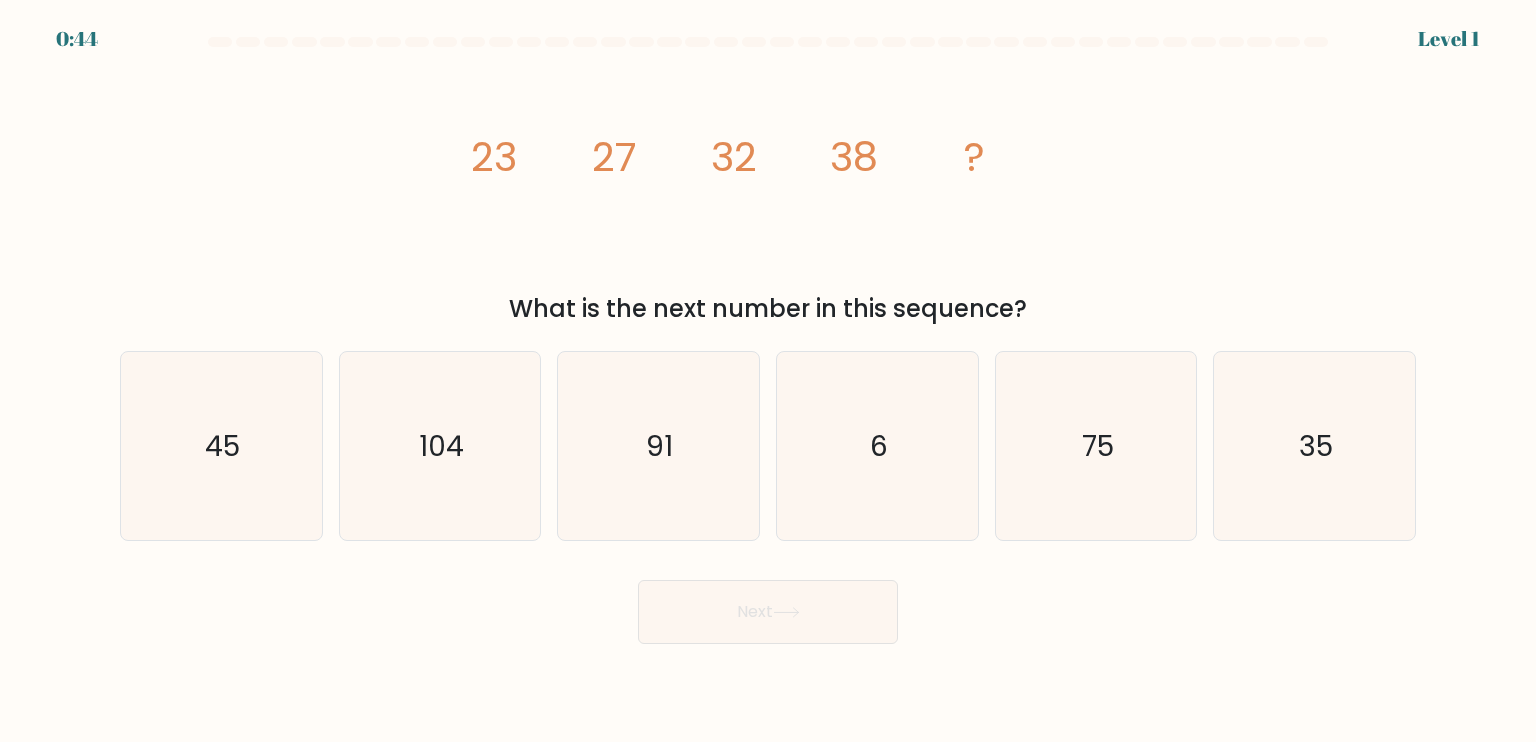 scroll, scrollTop: 0, scrollLeft: 0, axis: both 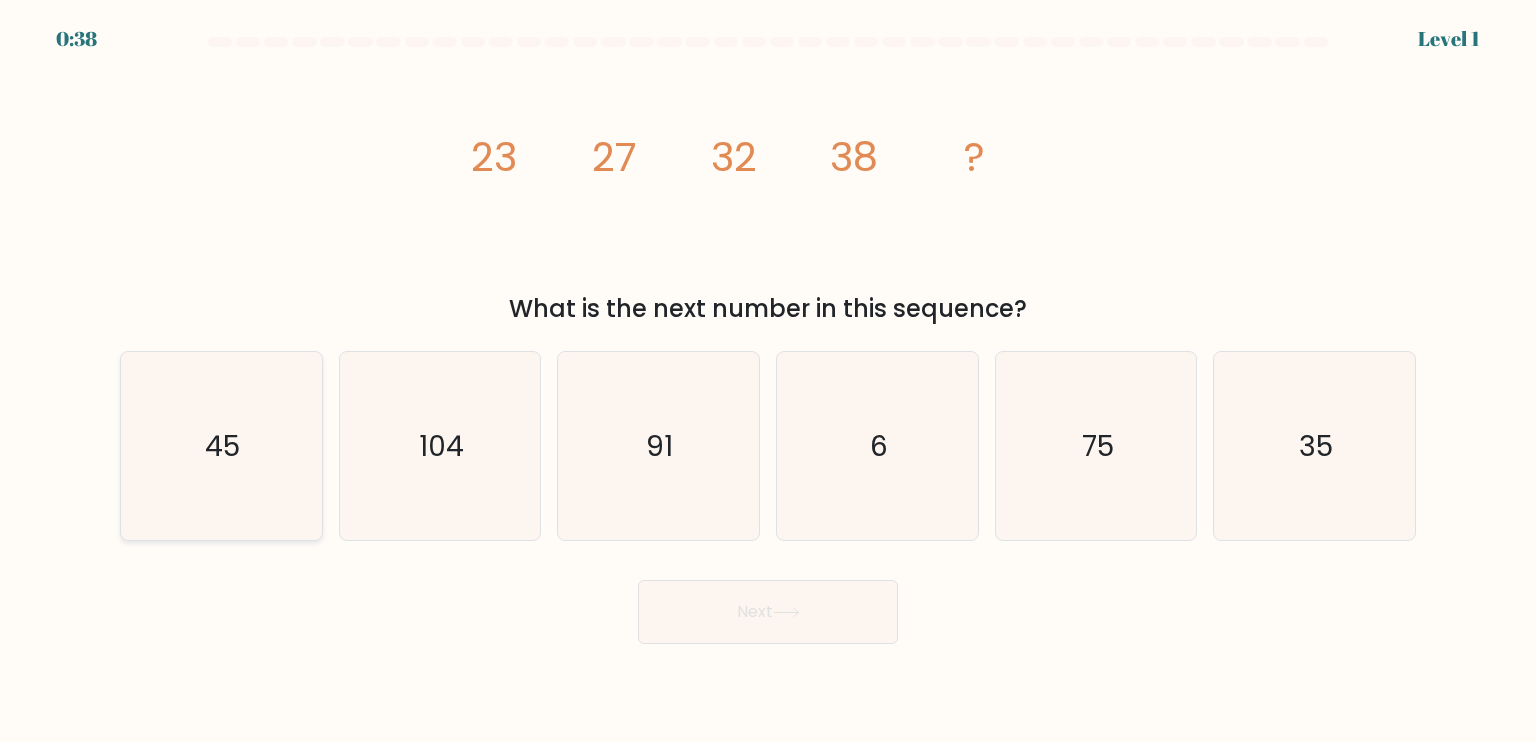 click on "45" 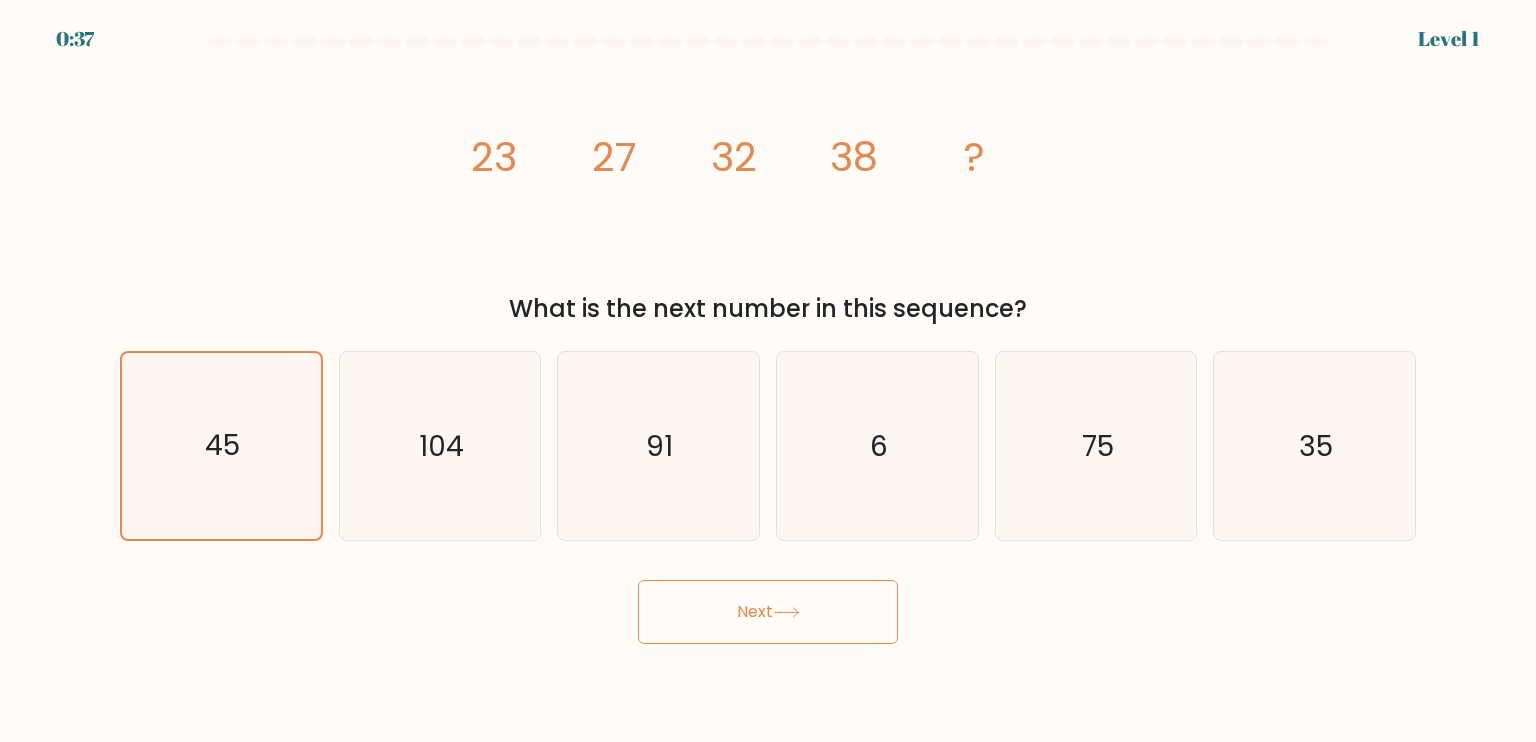 click on "Next" at bounding box center (768, 612) 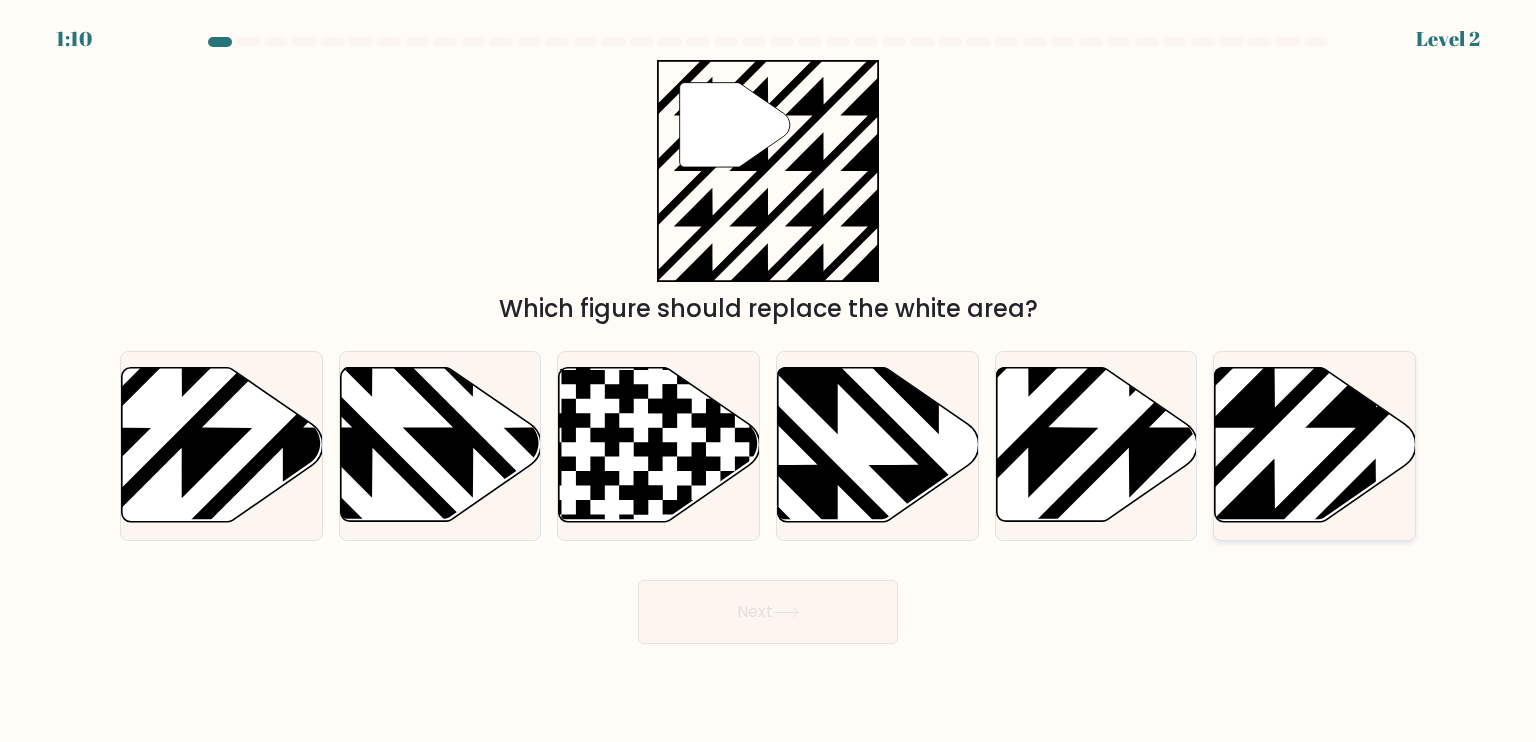 click 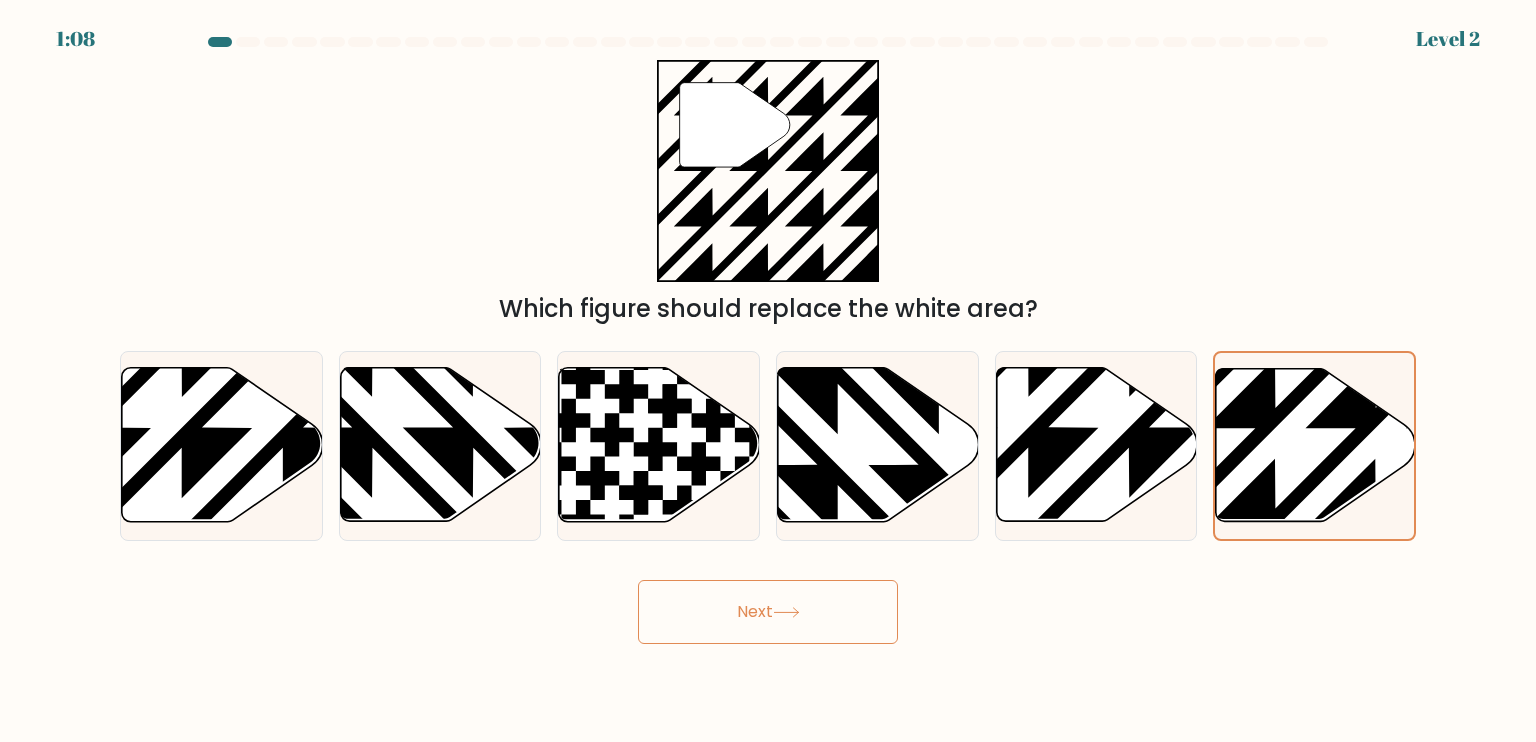 click on "Next" at bounding box center (768, 612) 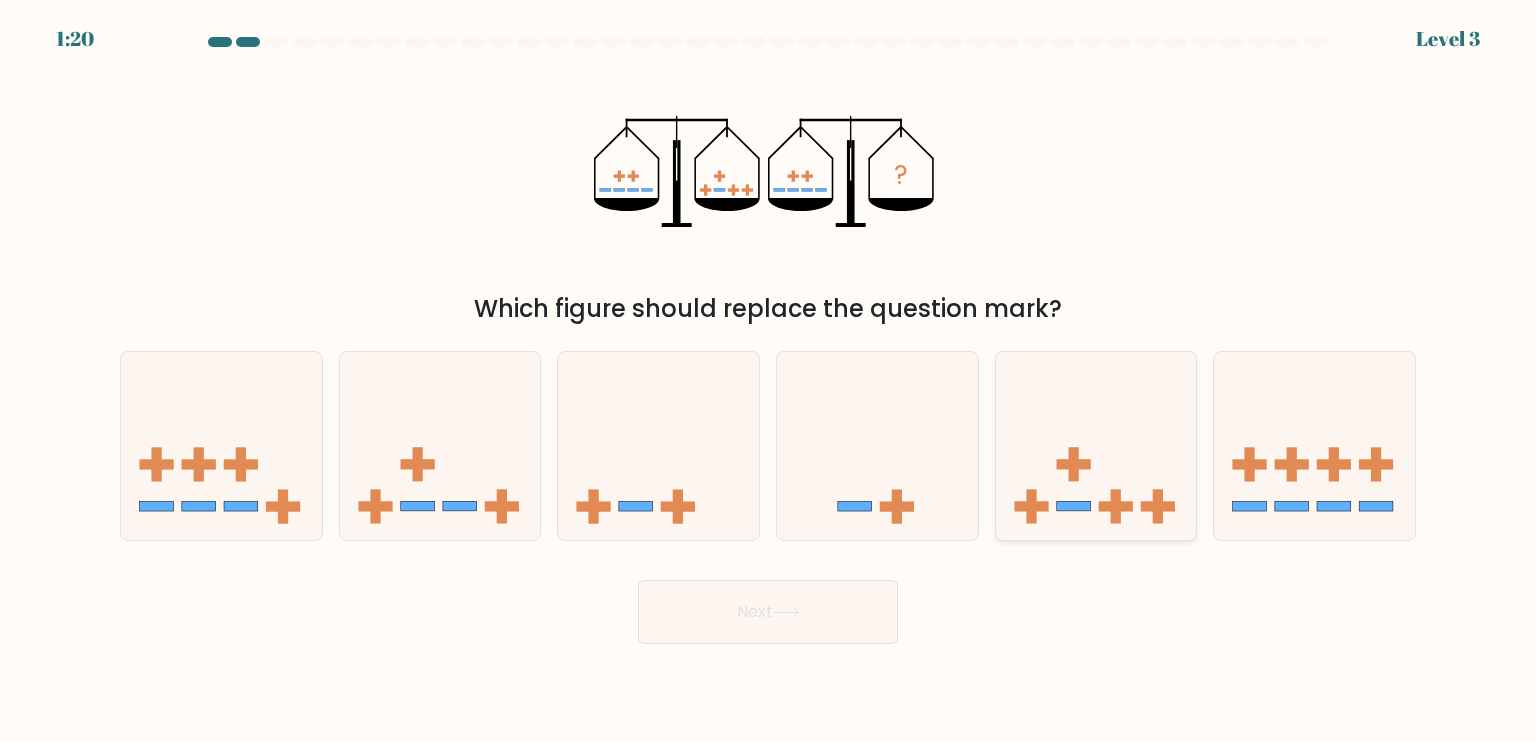 click 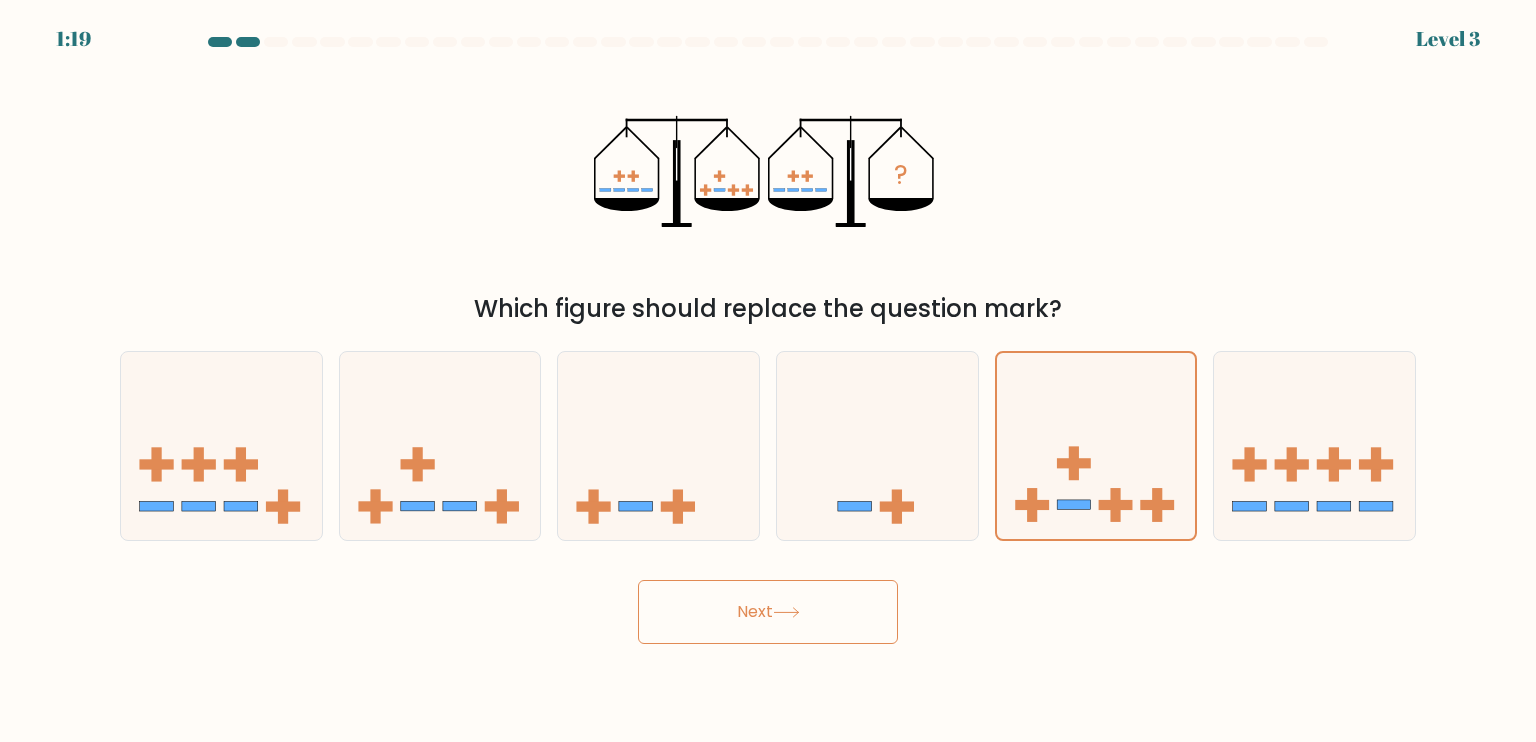 click on "Next" at bounding box center (768, 612) 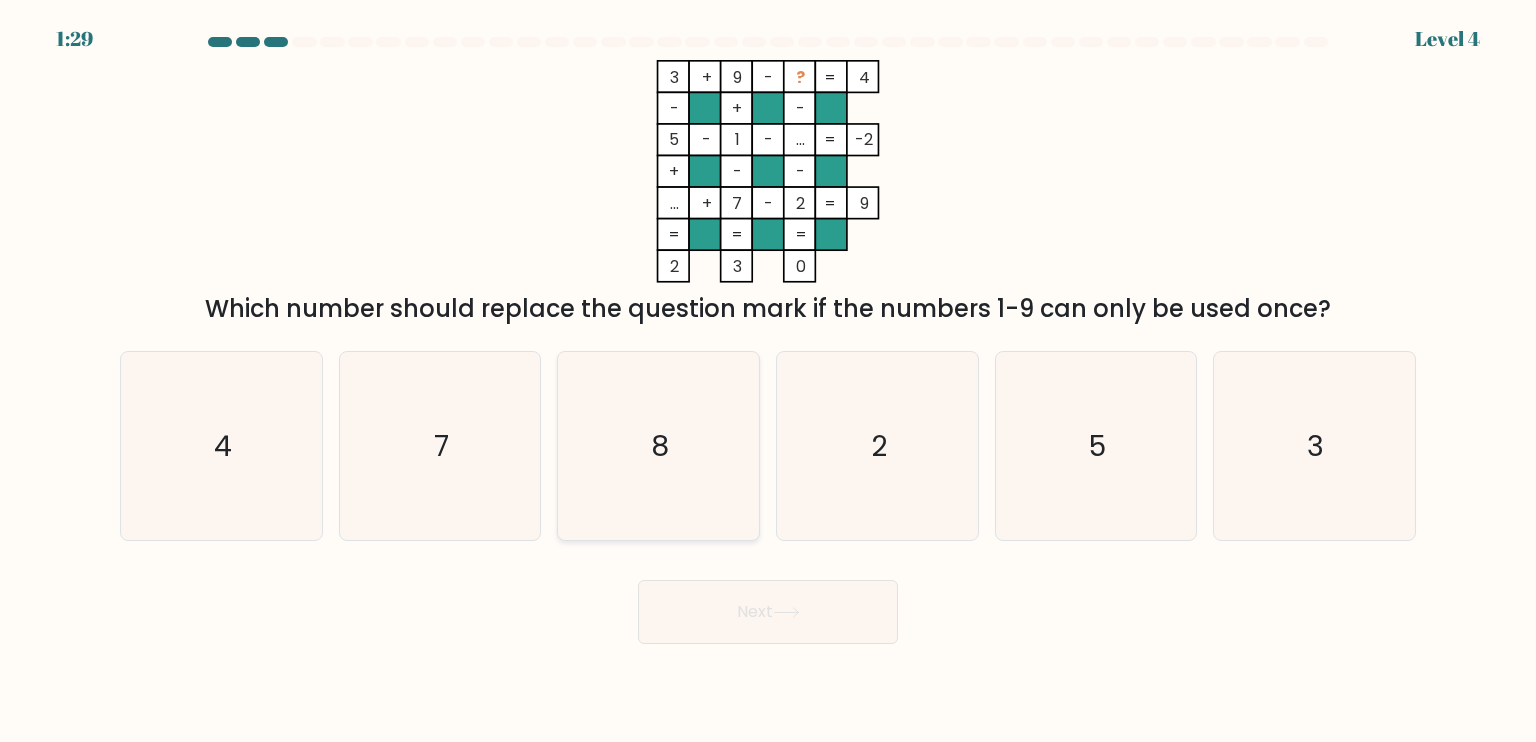 click on "8" 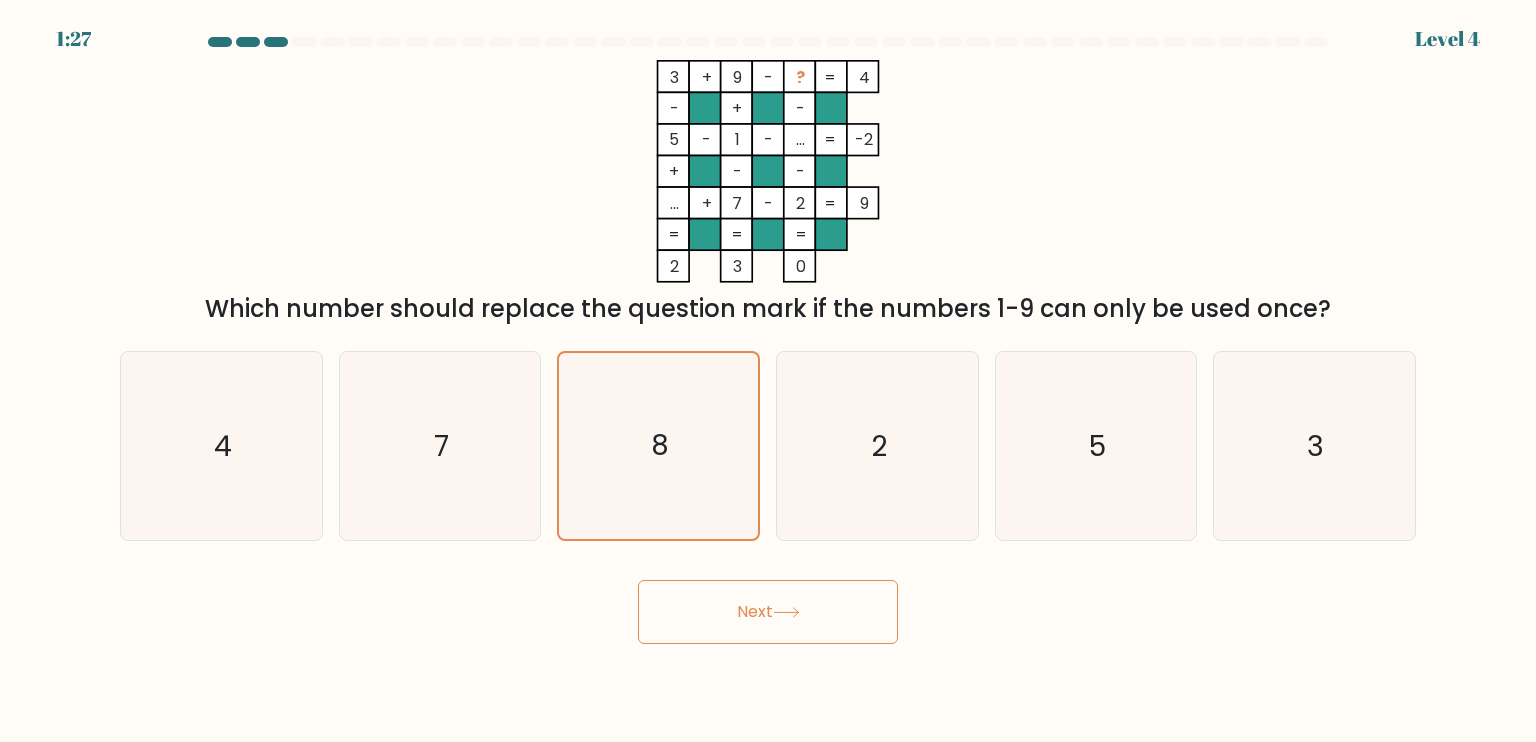click on "Next" at bounding box center (768, 612) 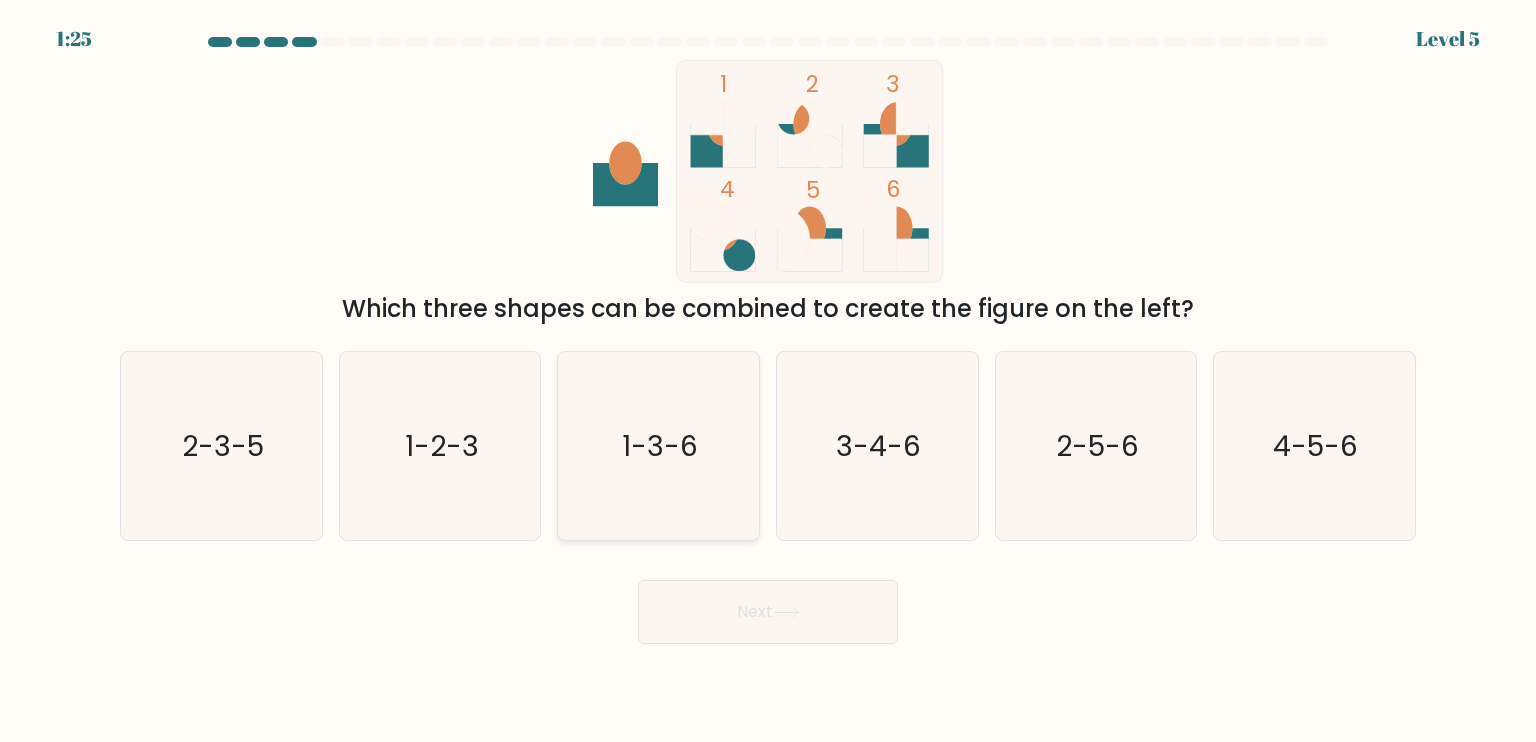 click on "1-3-6" 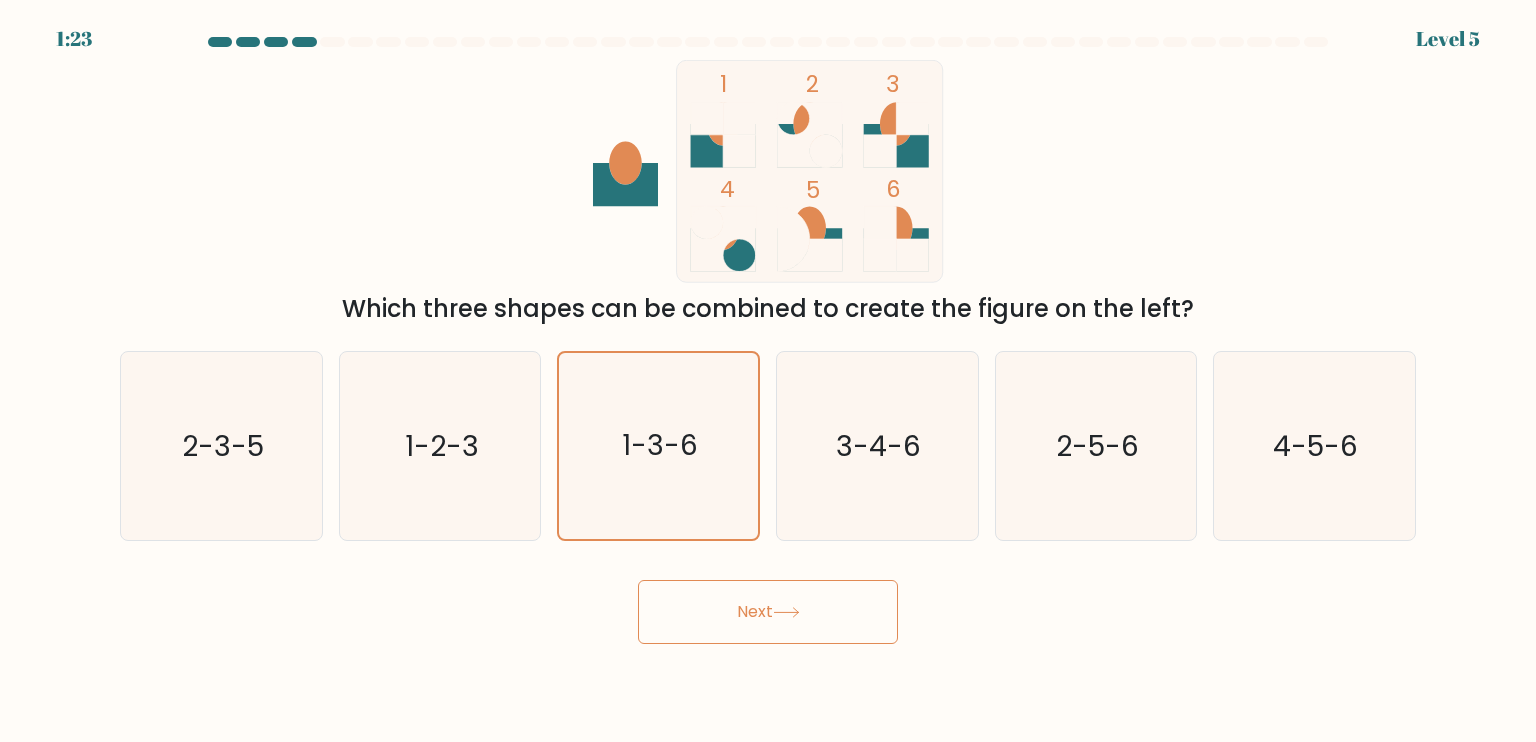 click on "Next" at bounding box center [768, 612] 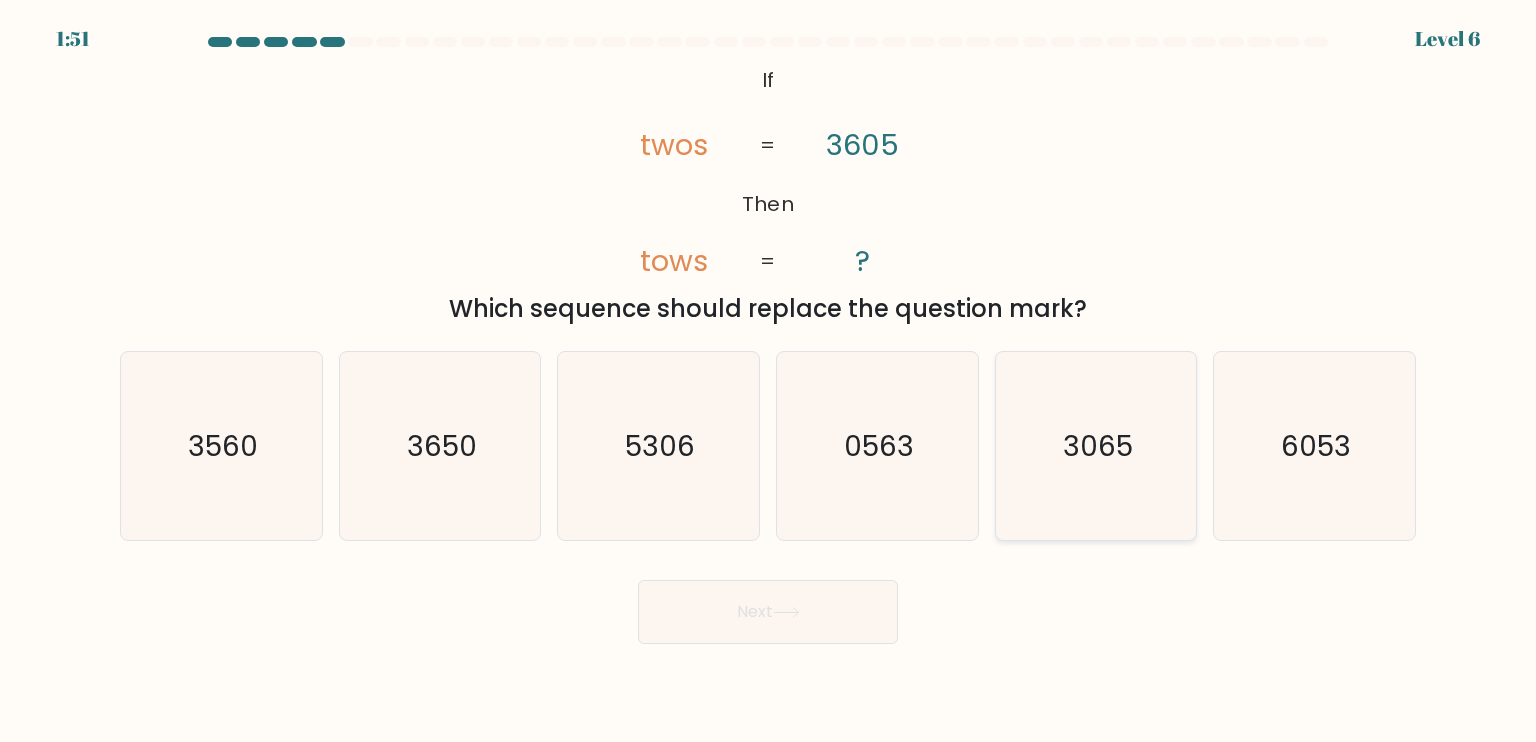 click on "3065" 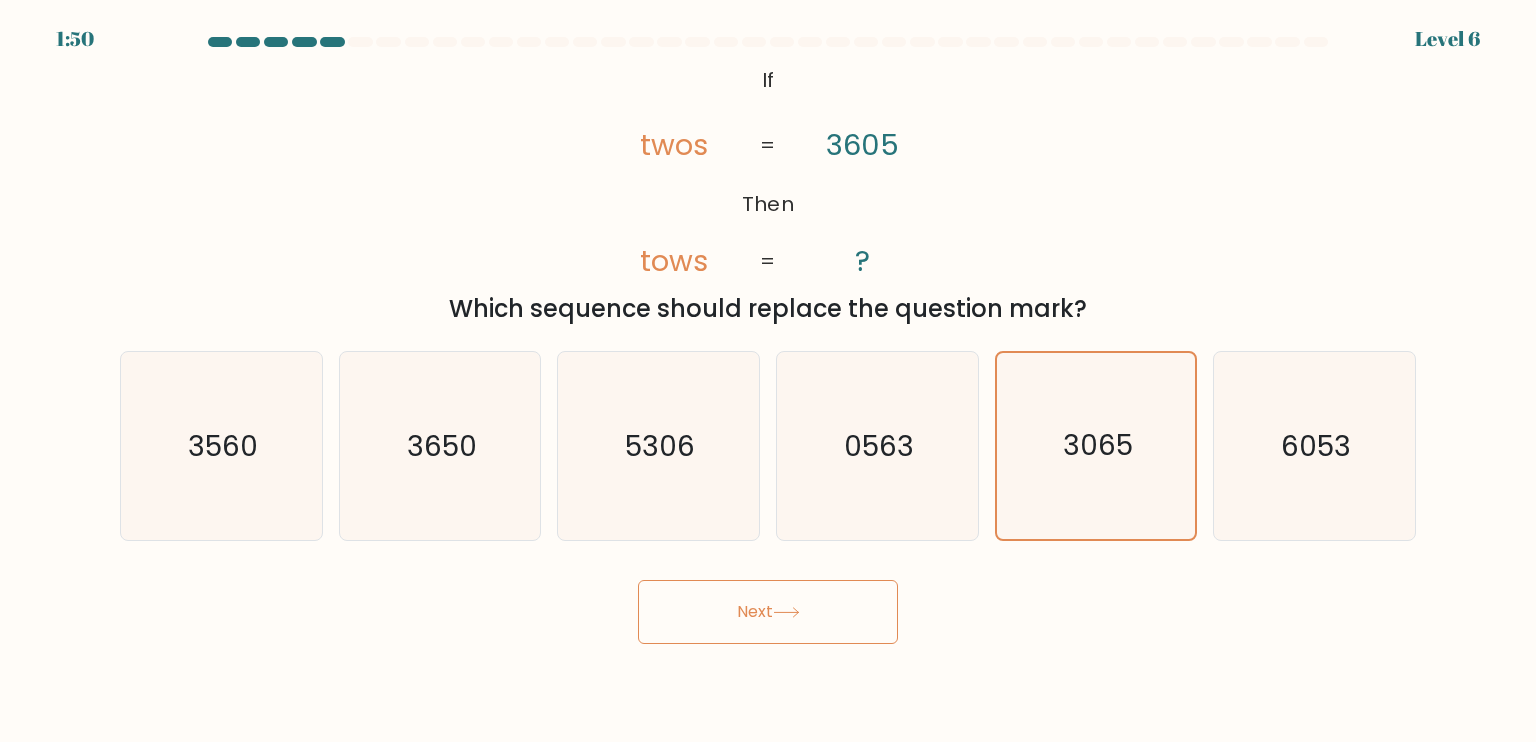 click on "Next" at bounding box center [768, 612] 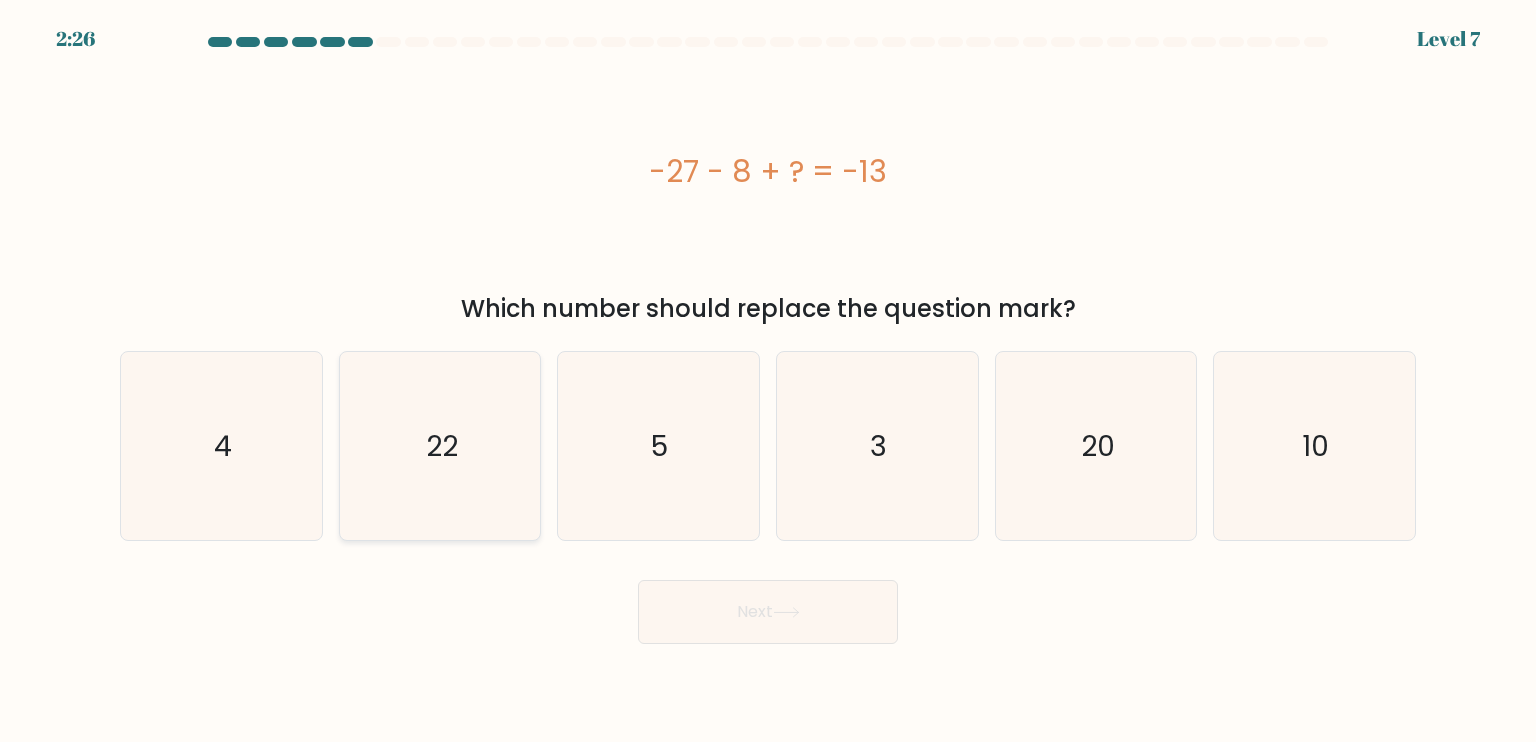 click on "22" 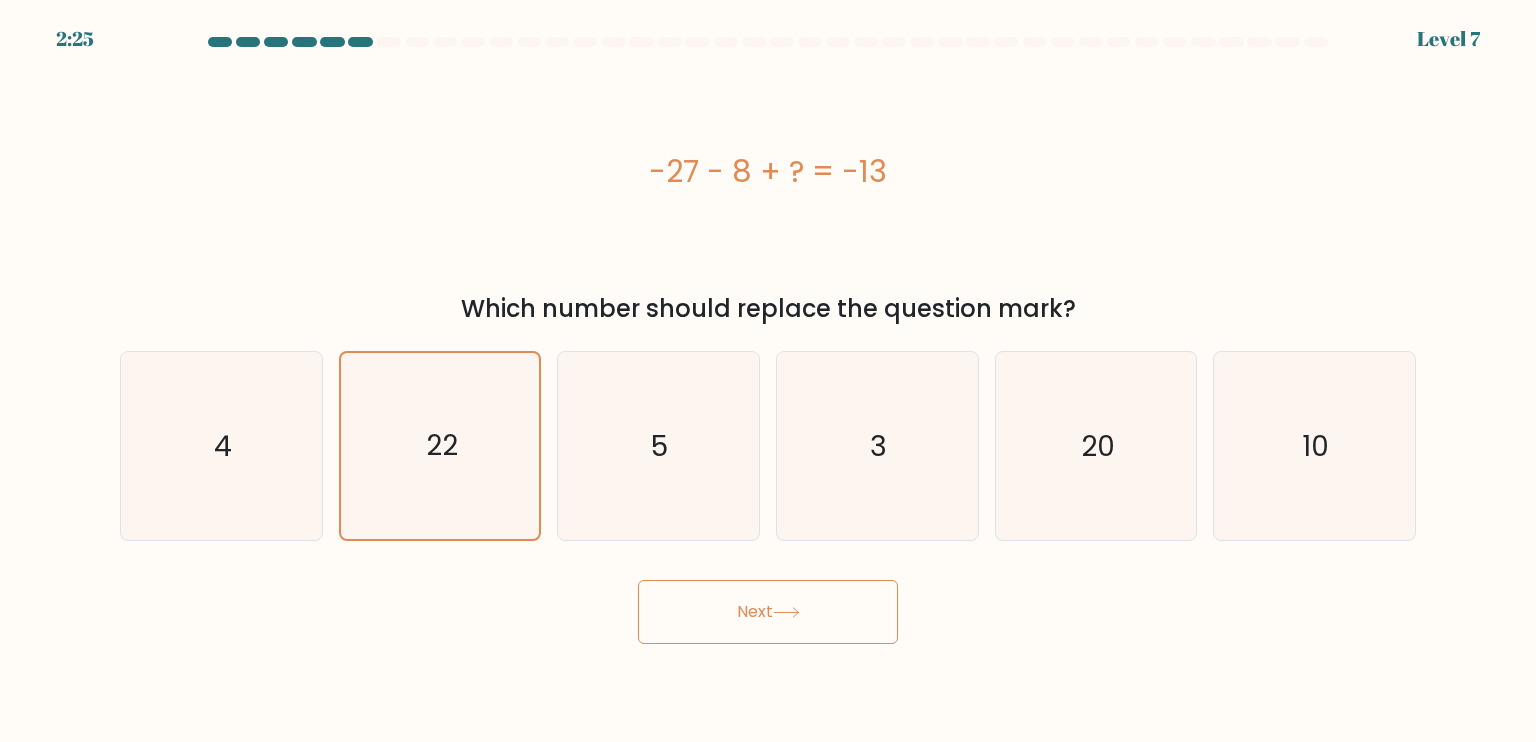 click on "Next" at bounding box center [768, 612] 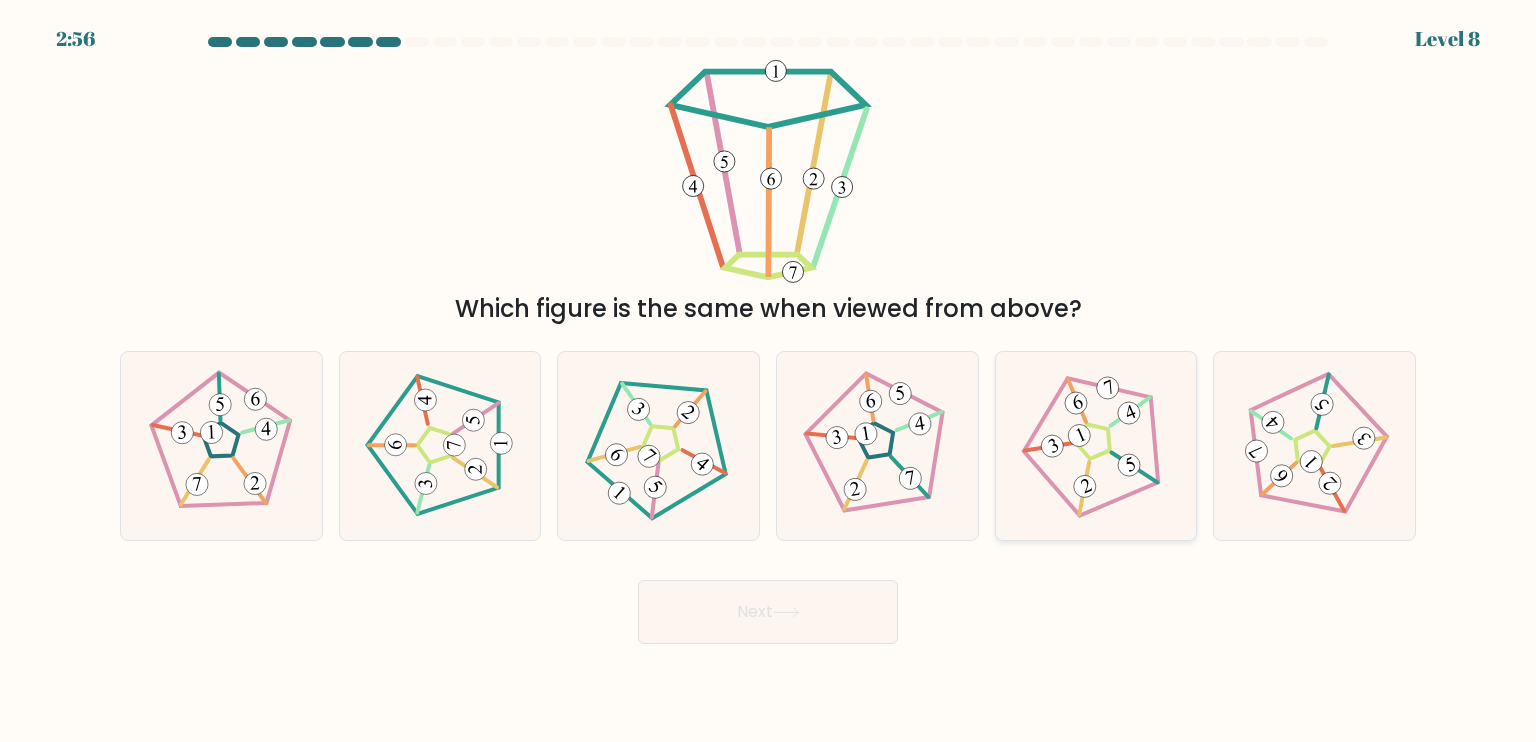 click 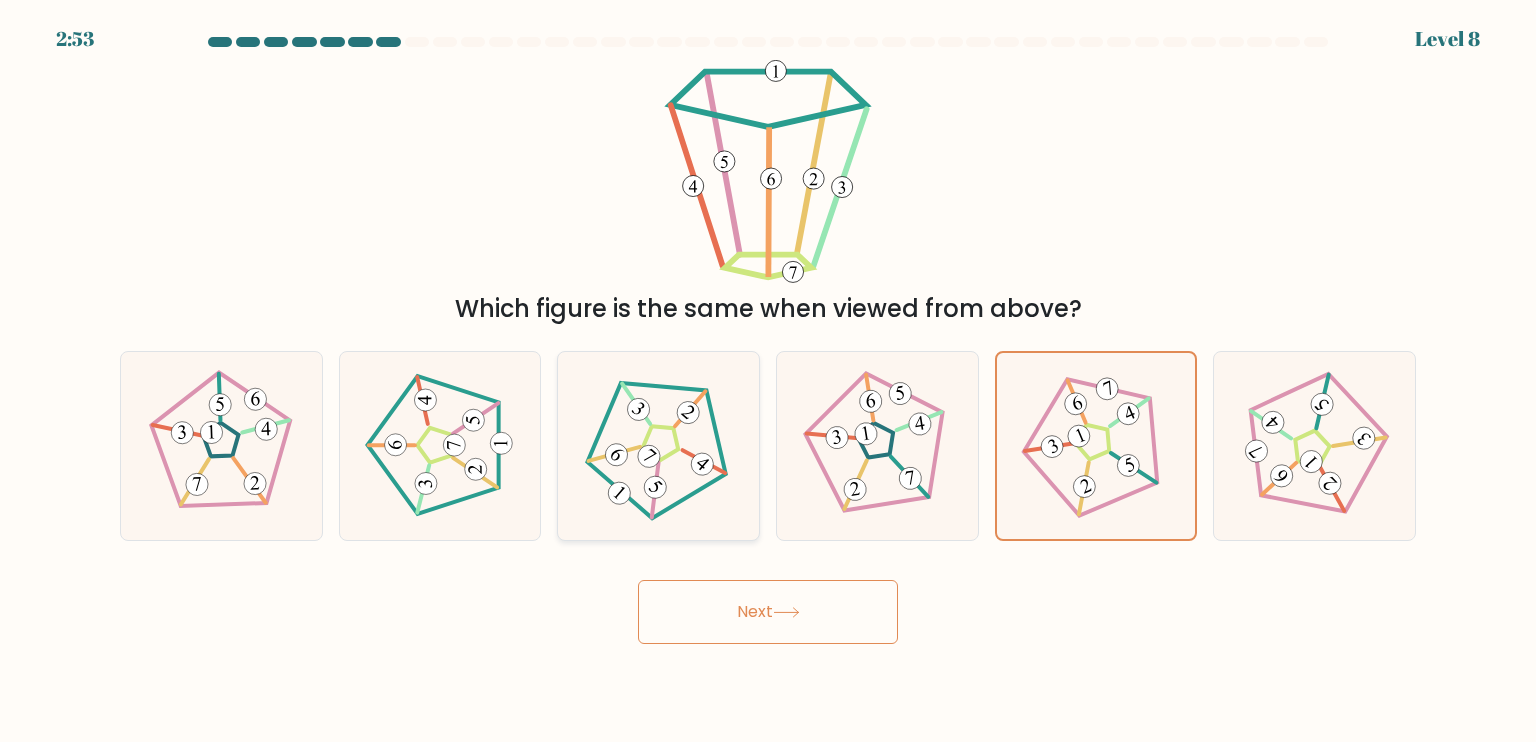 click 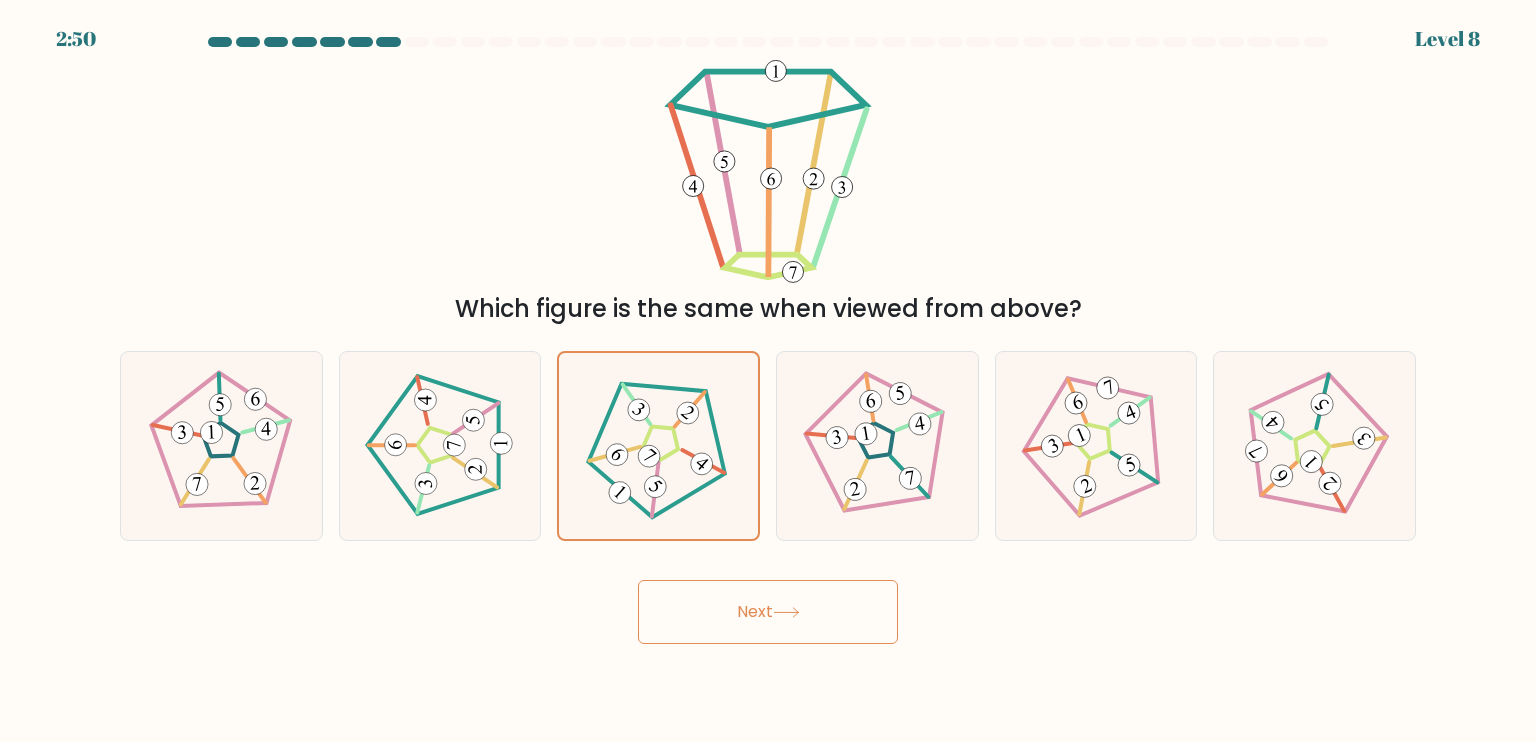 click on "Next" at bounding box center (768, 612) 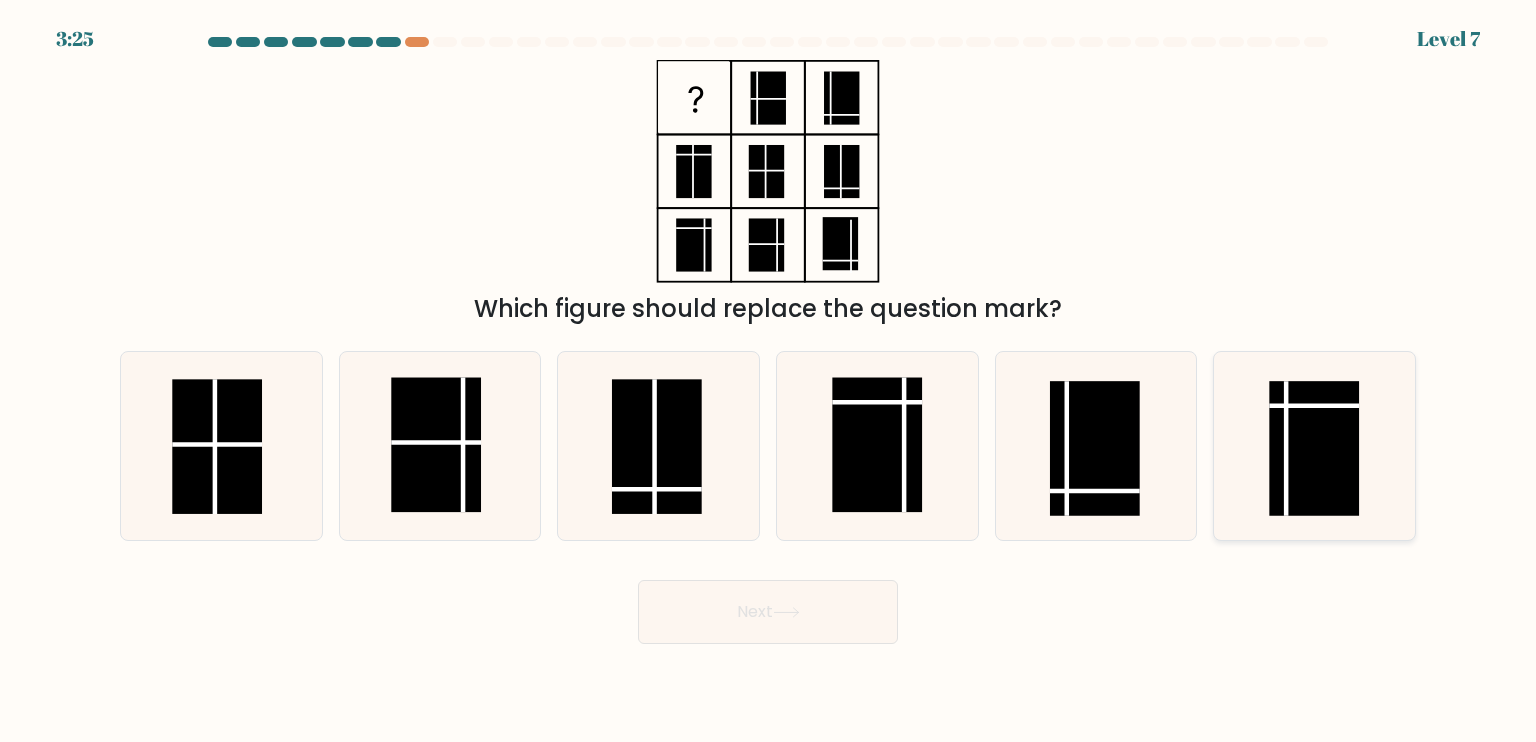 click 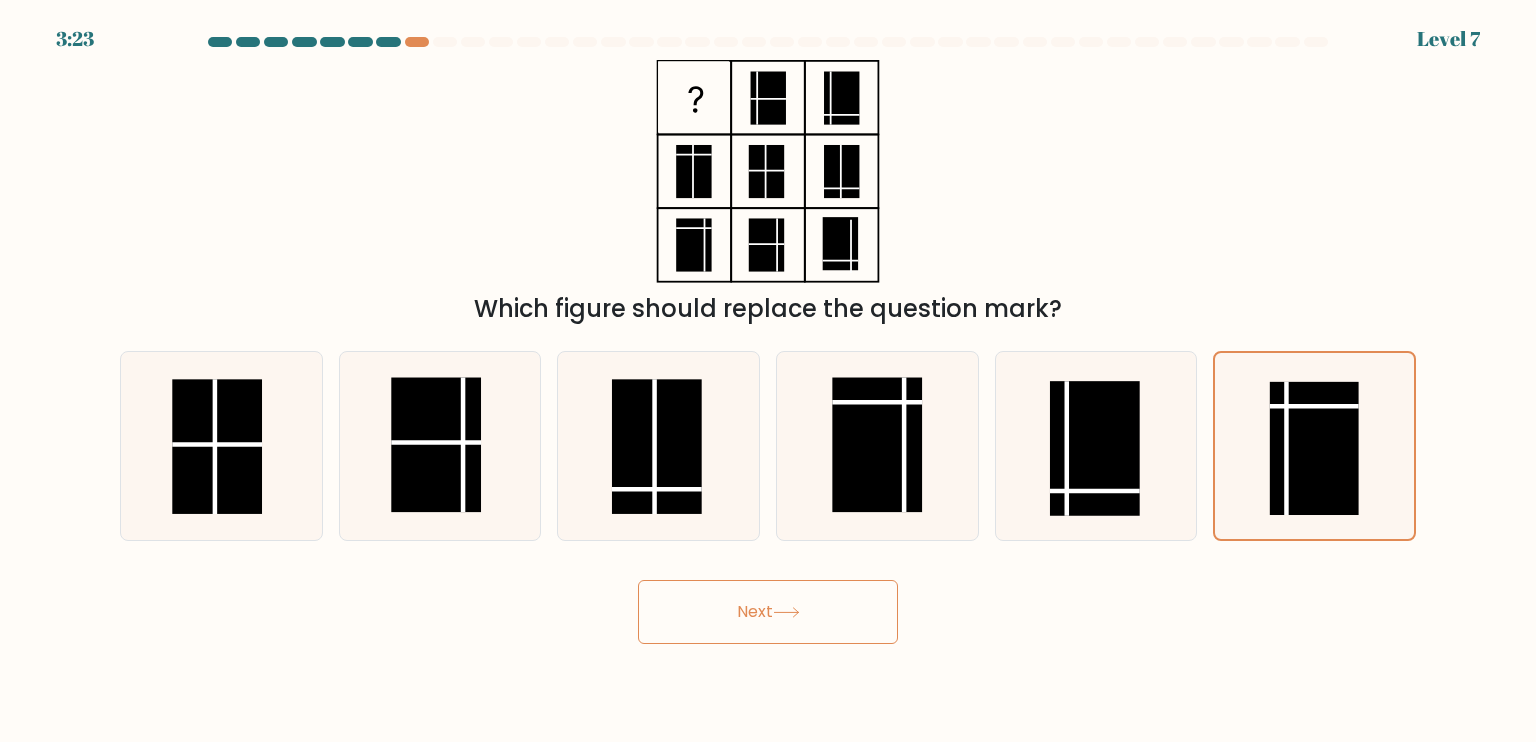 click on "Next" at bounding box center [768, 612] 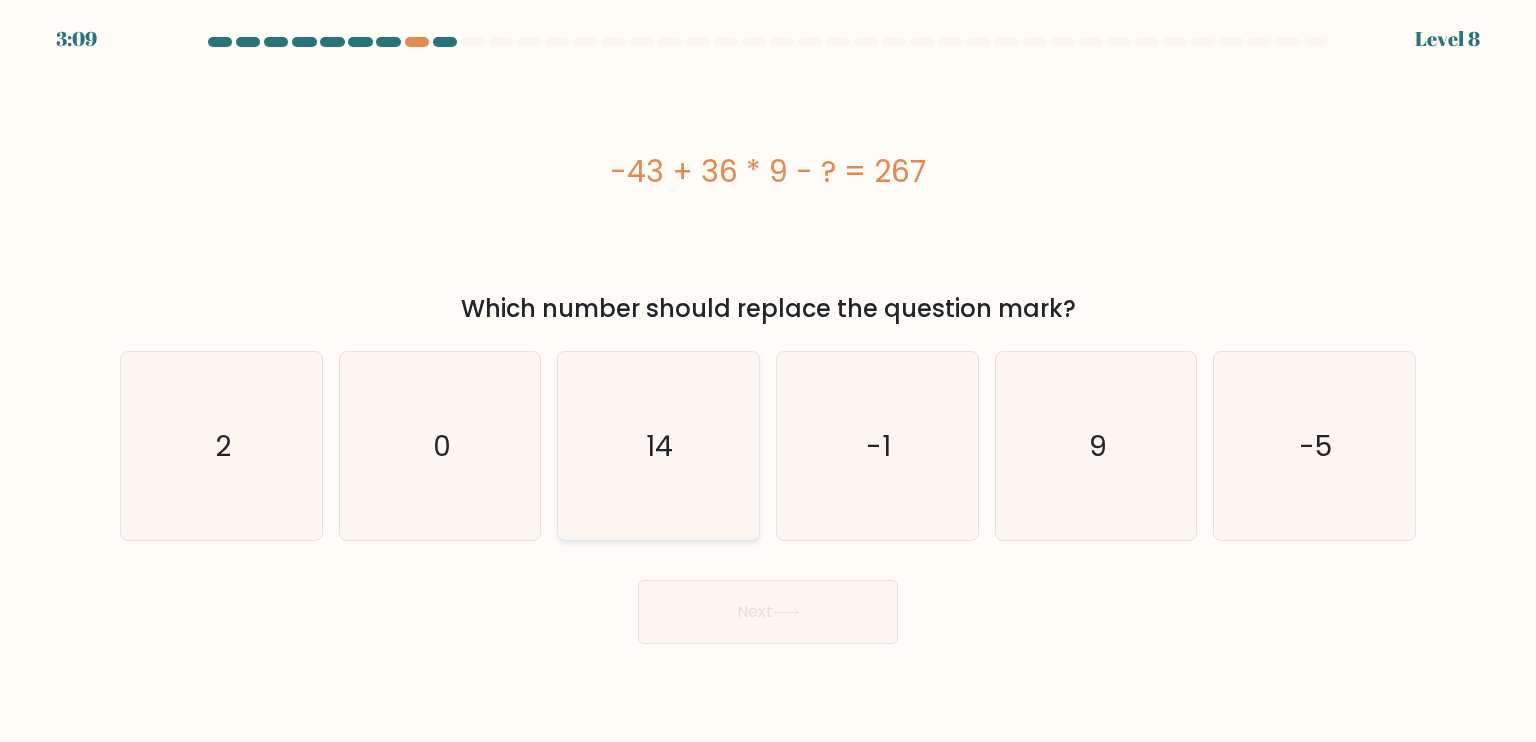 click on "14" 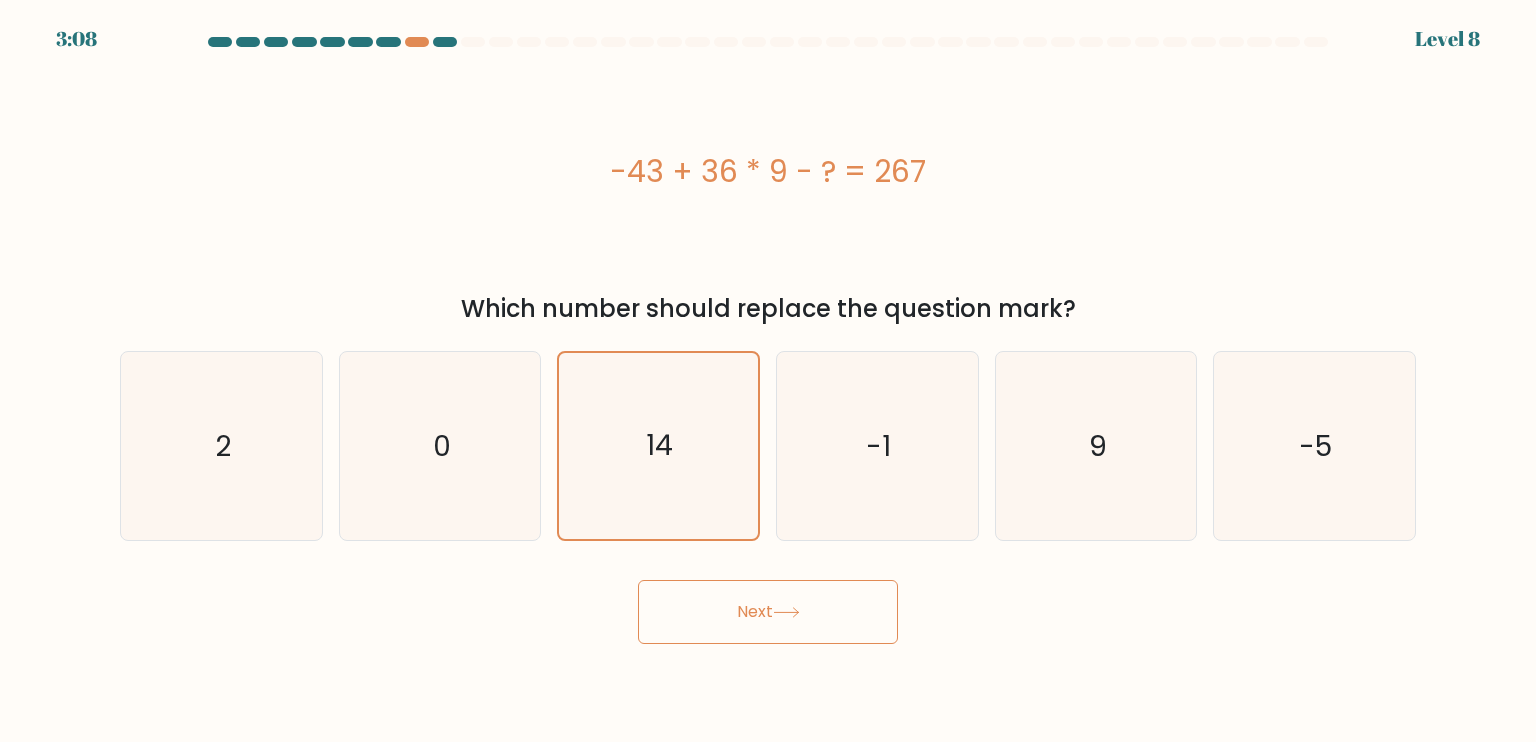 click on "Next" at bounding box center (768, 612) 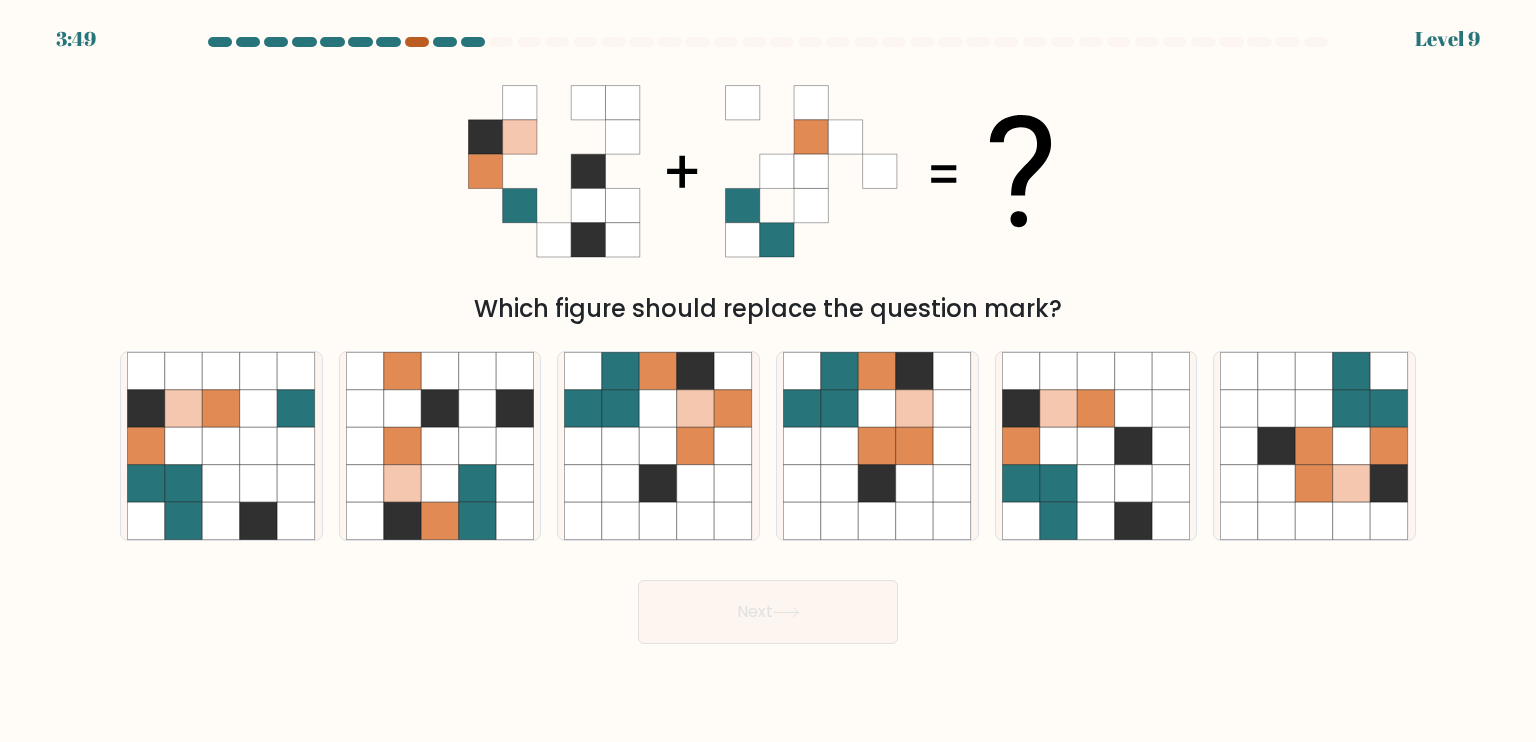 click at bounding box center [417, 42] 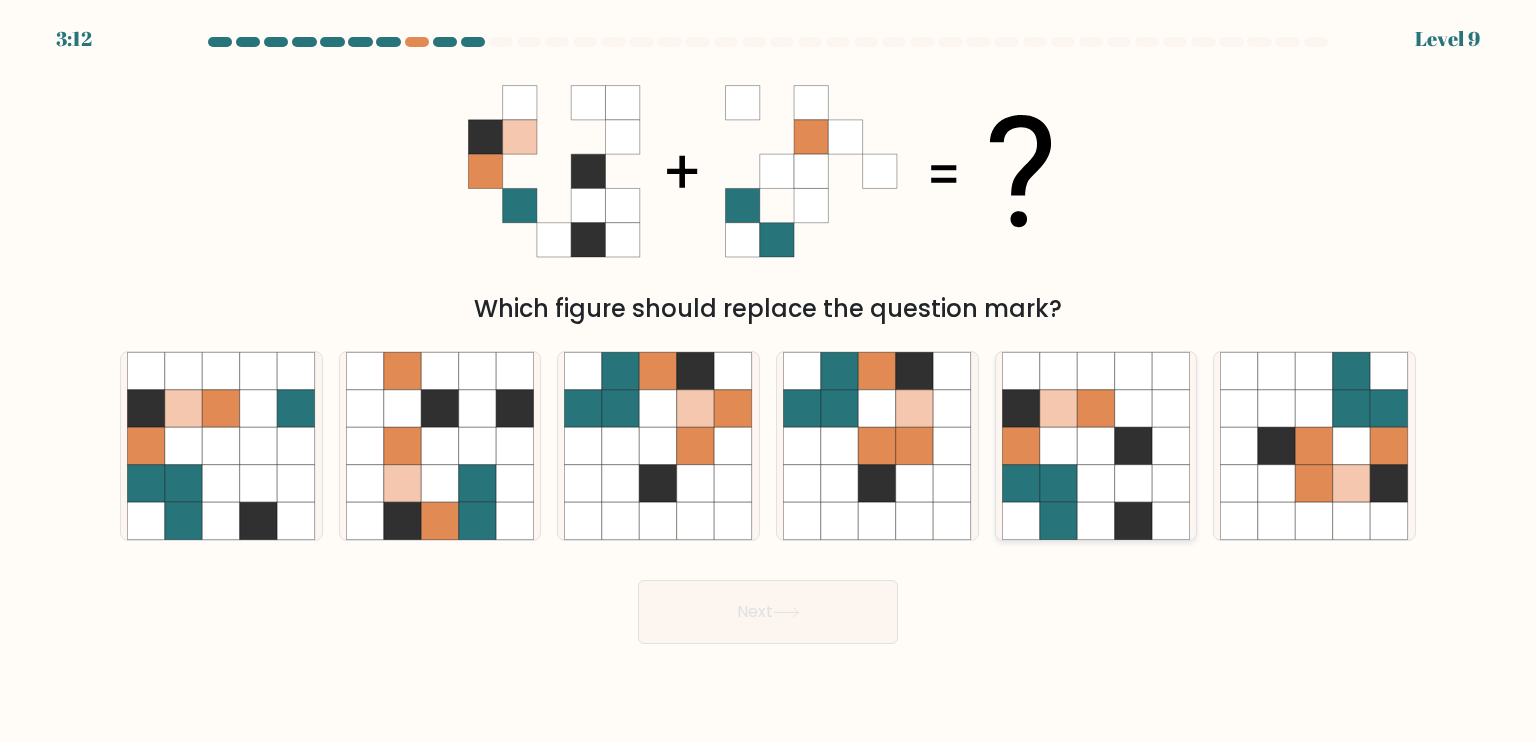 click 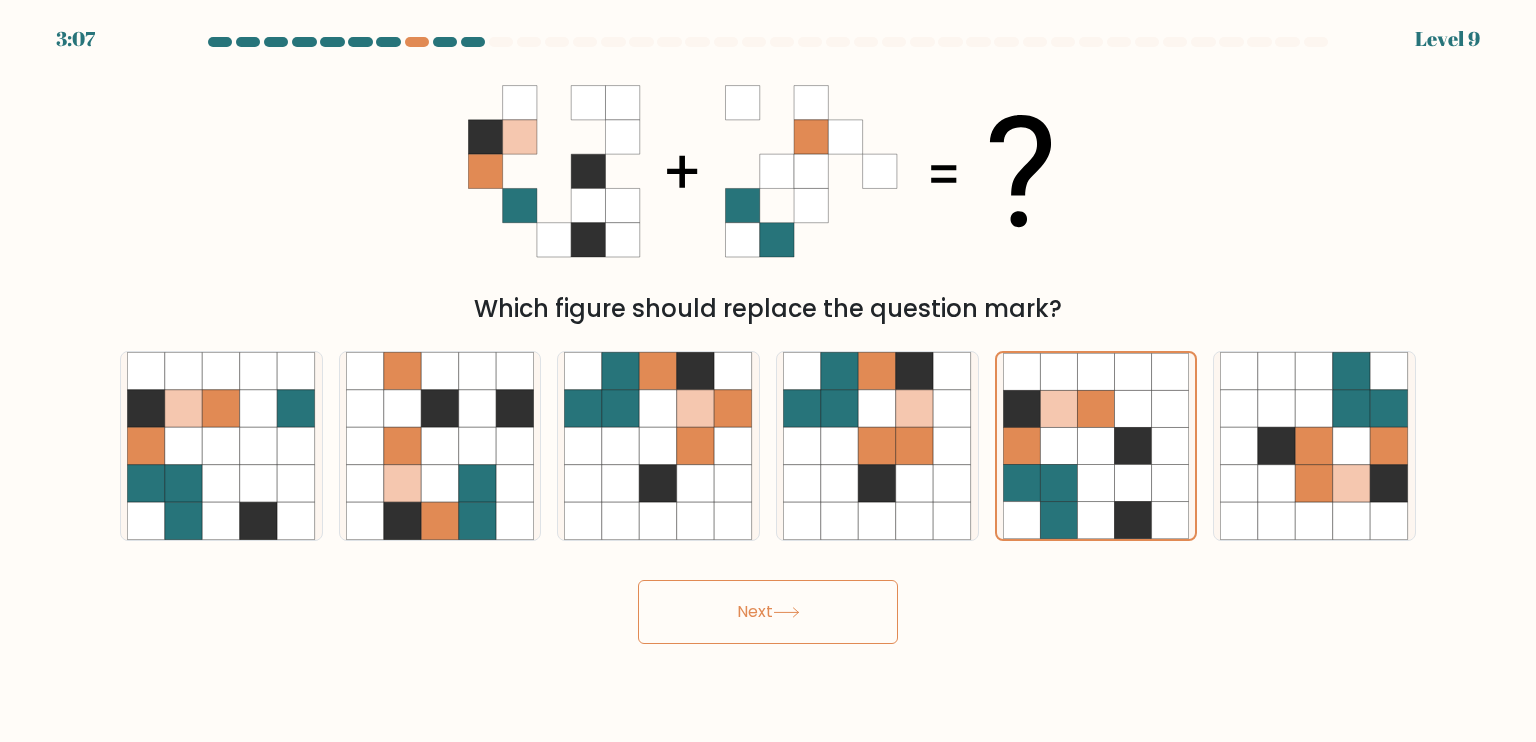 click on "Next" at bounding box center (768, 612) 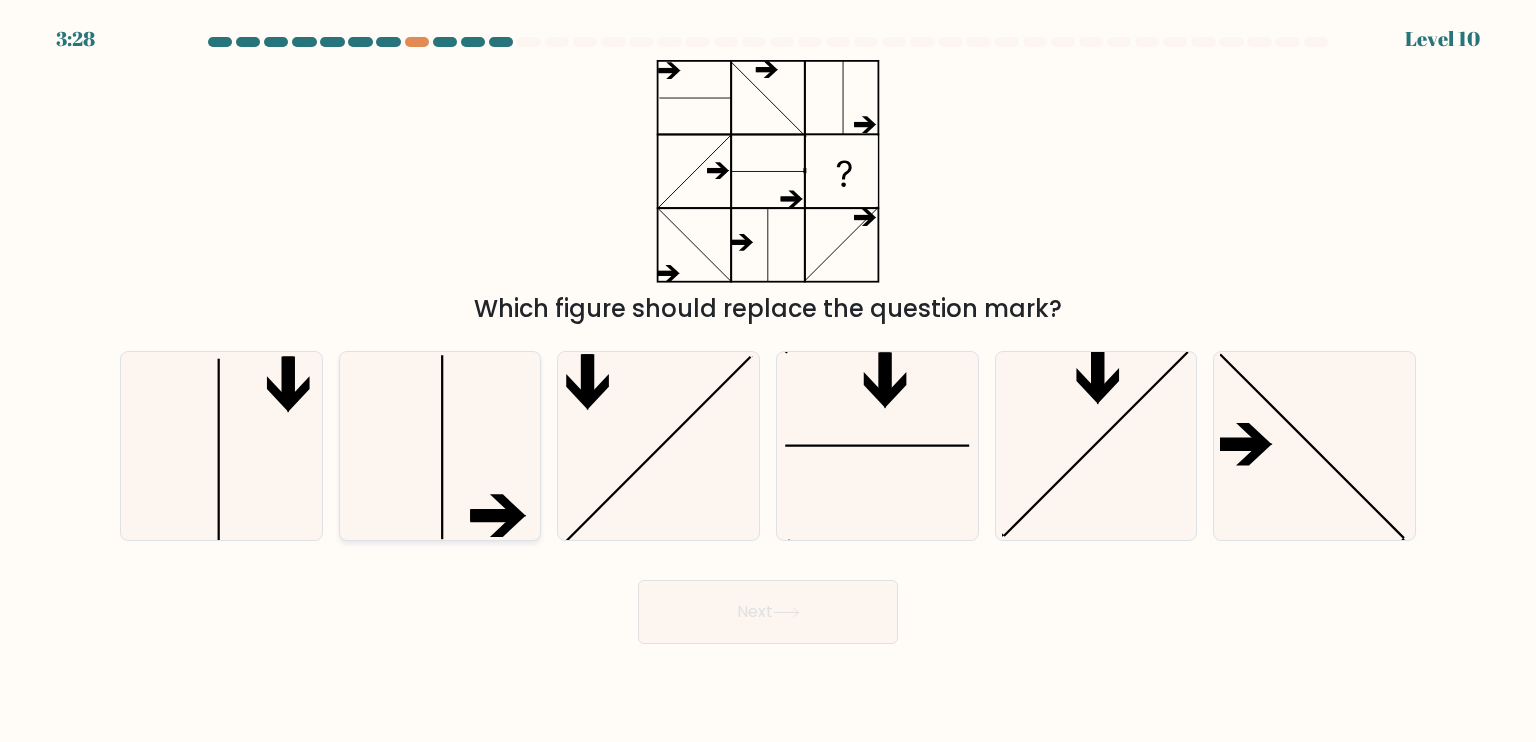 click 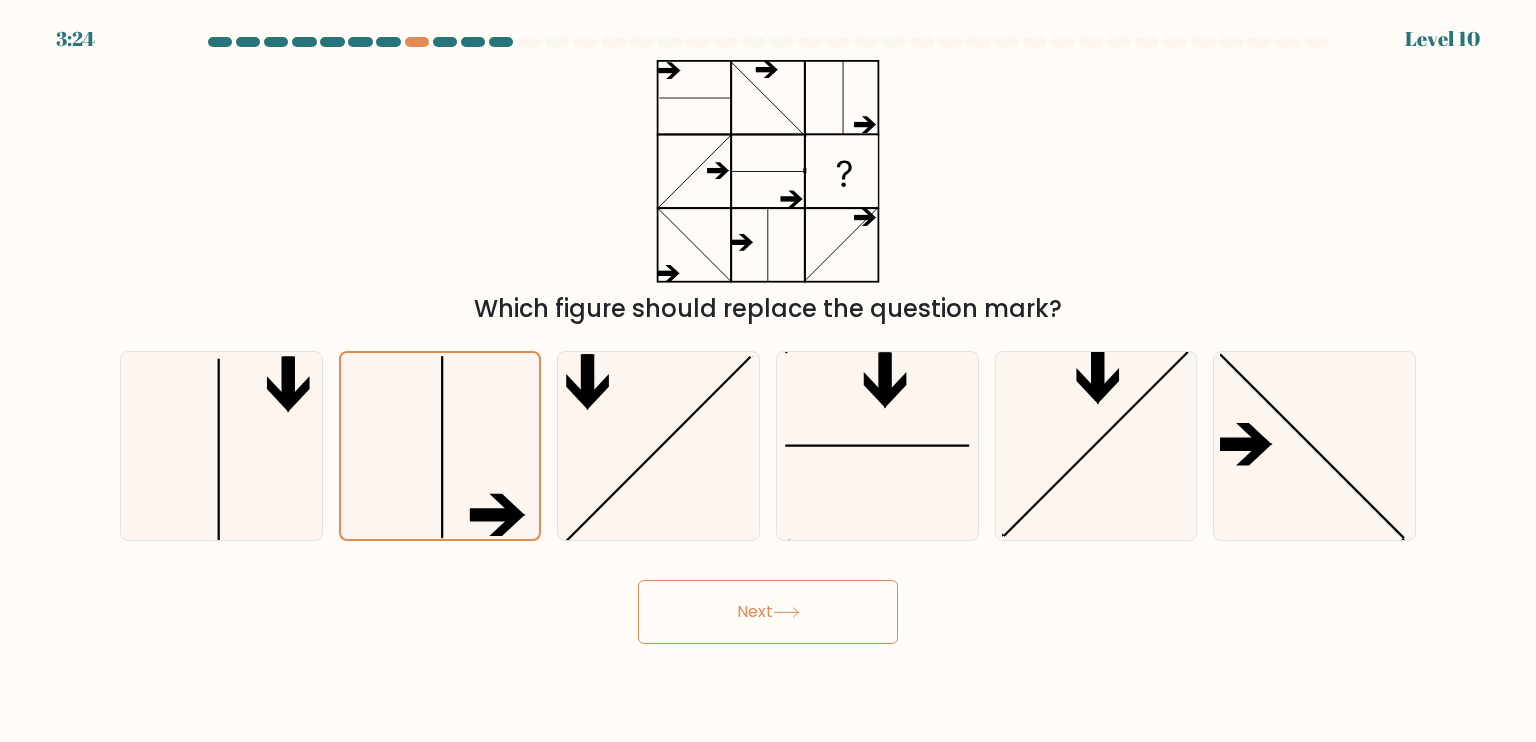 click on "Next" at bounding box center [768, 612] 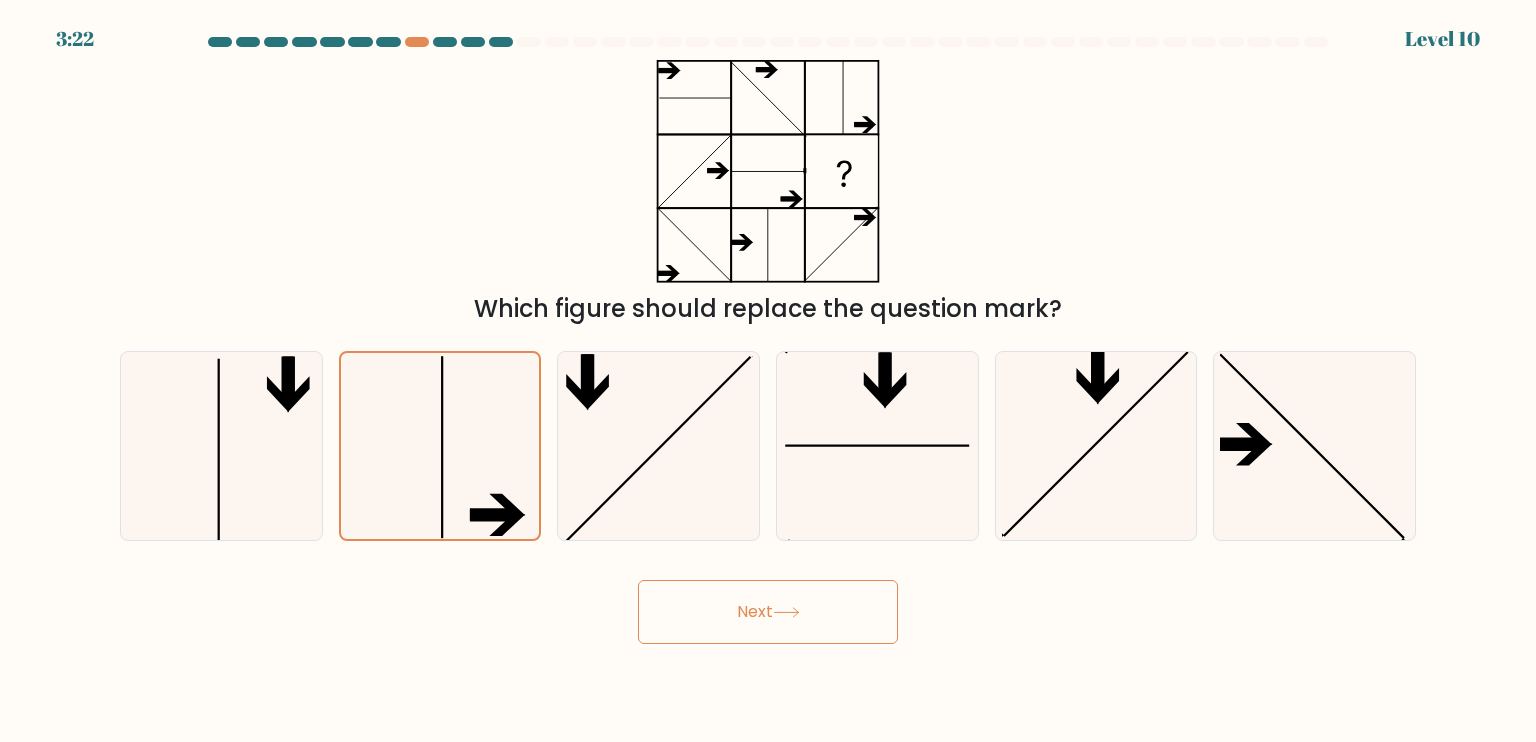 click on "Next" at bounding box center [768, 612] 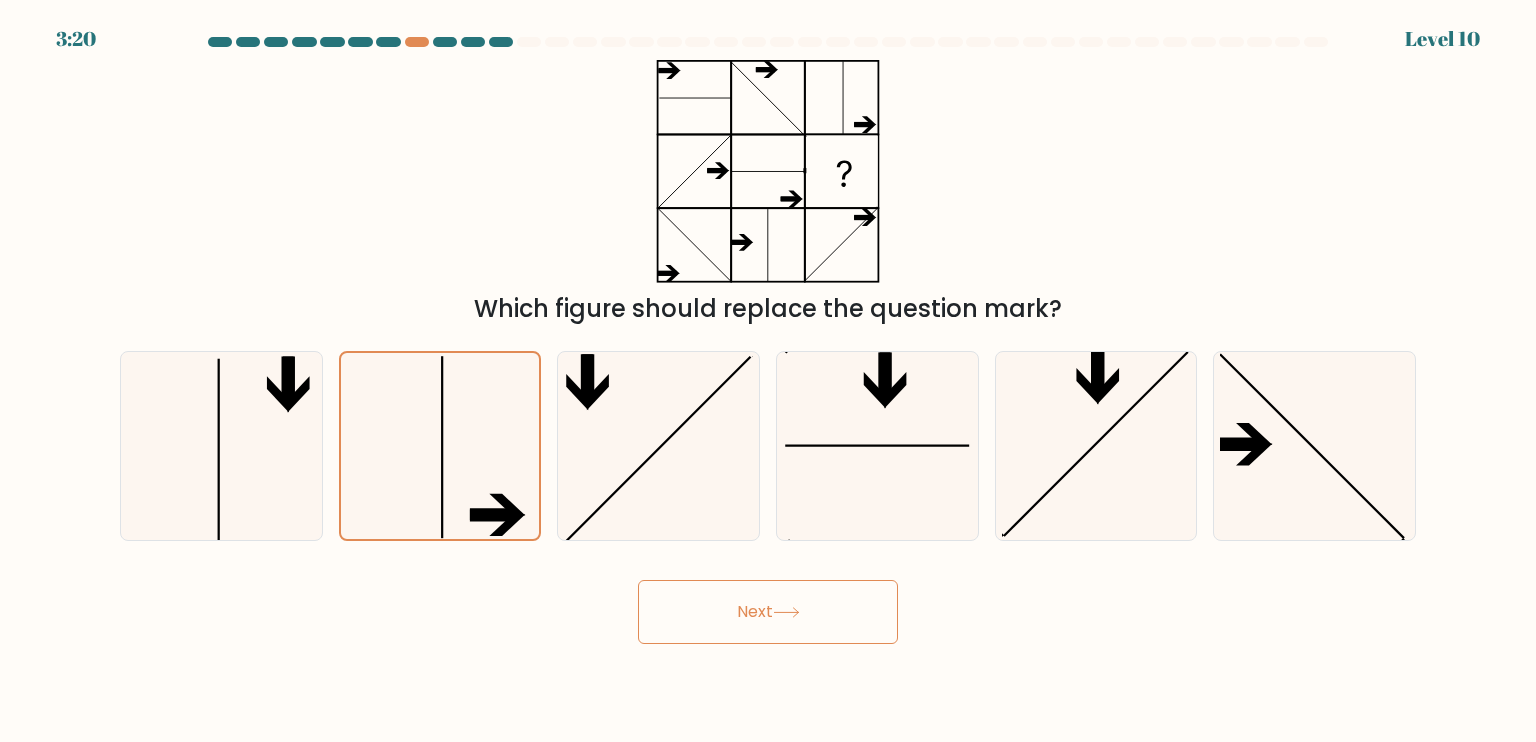 click on "Next" at bounding box center (768, 612) 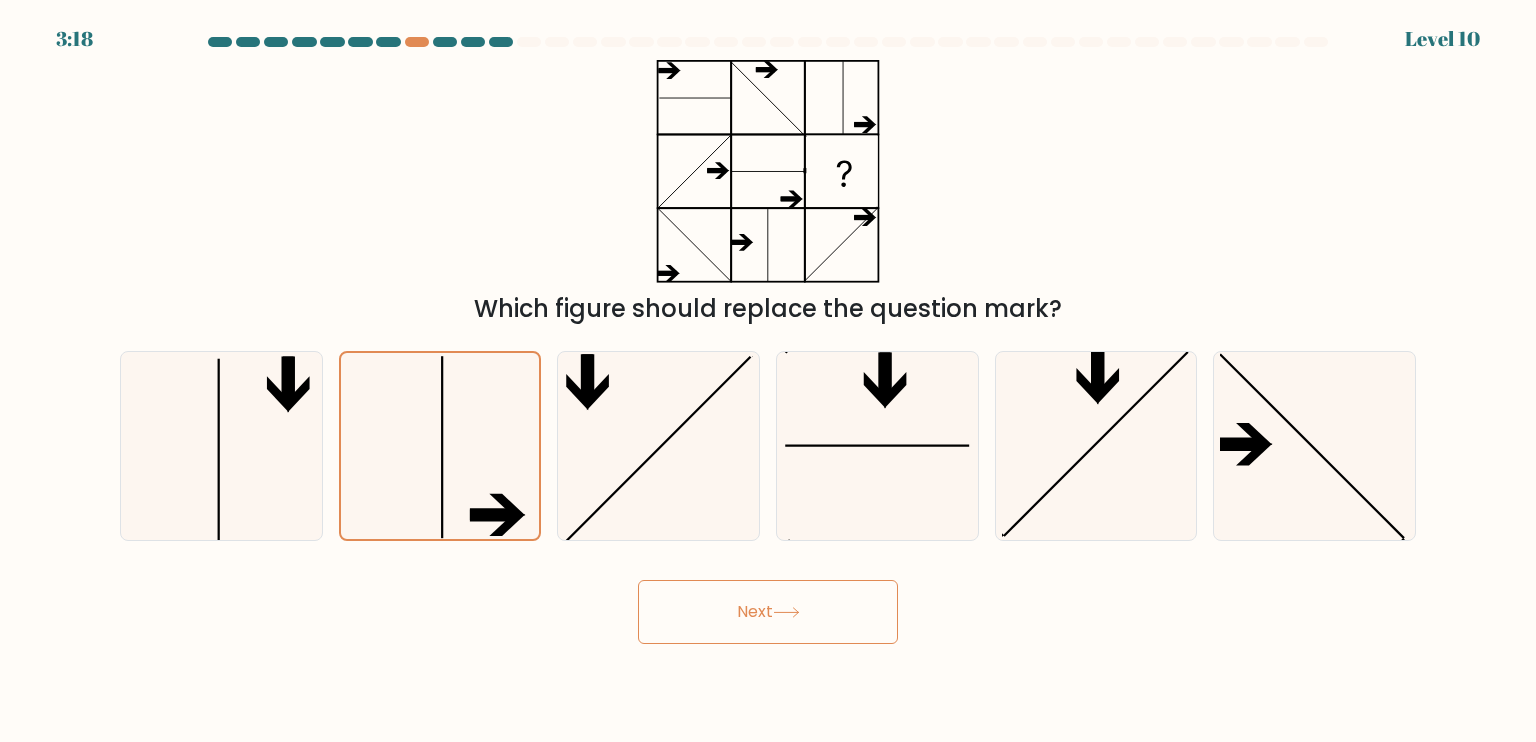 click on "Next" at bounding box center (768, 612) 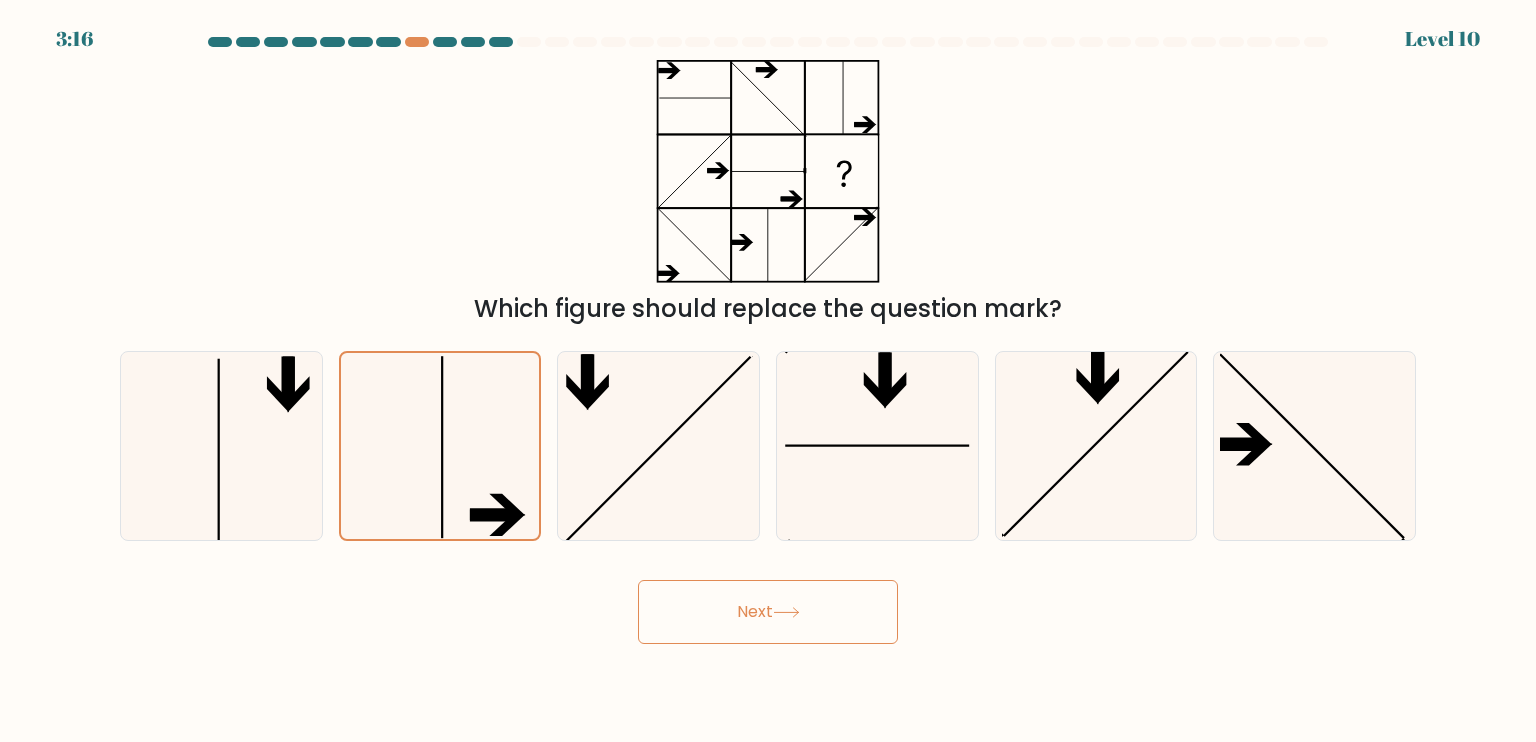 click on "Next" at bounding box center [768, 612] 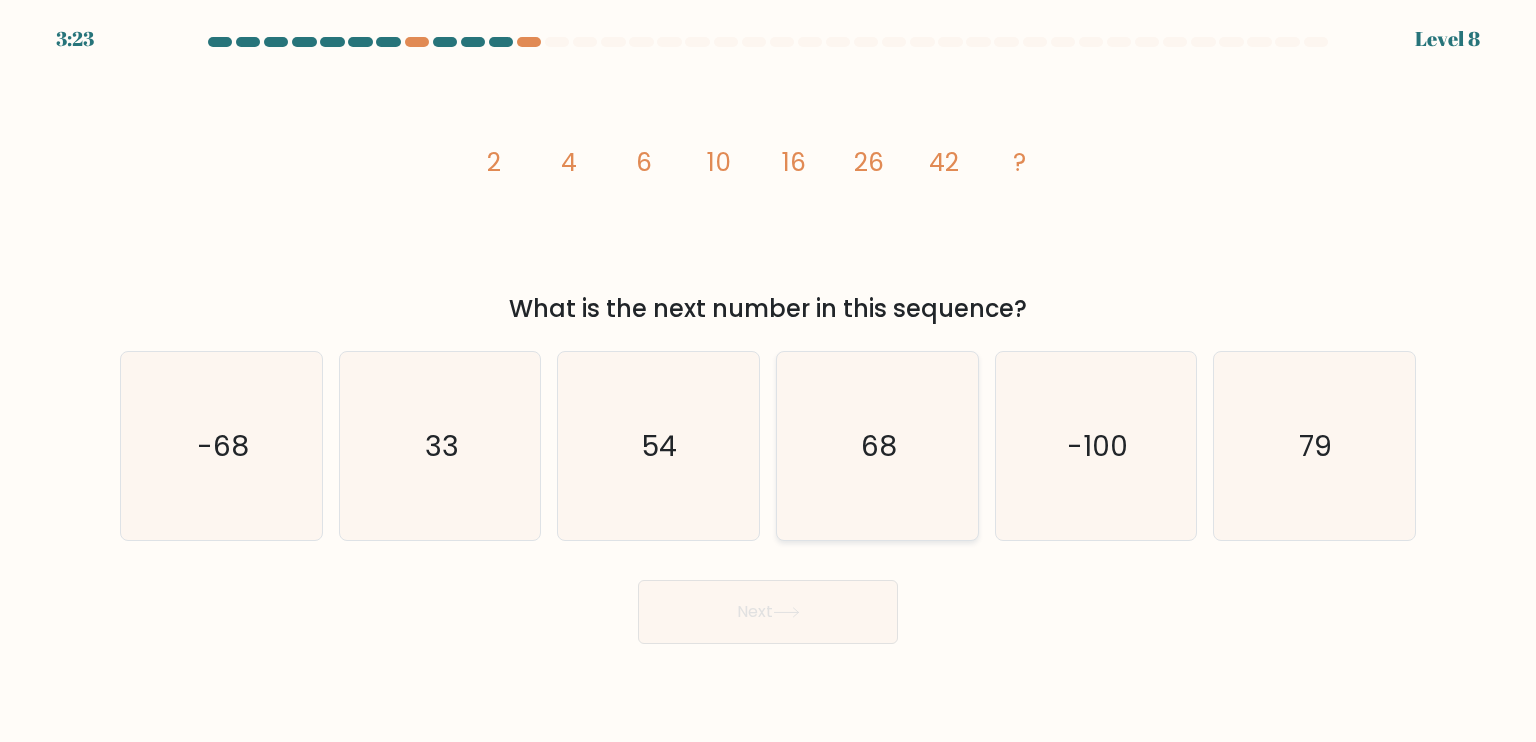 click on "68" 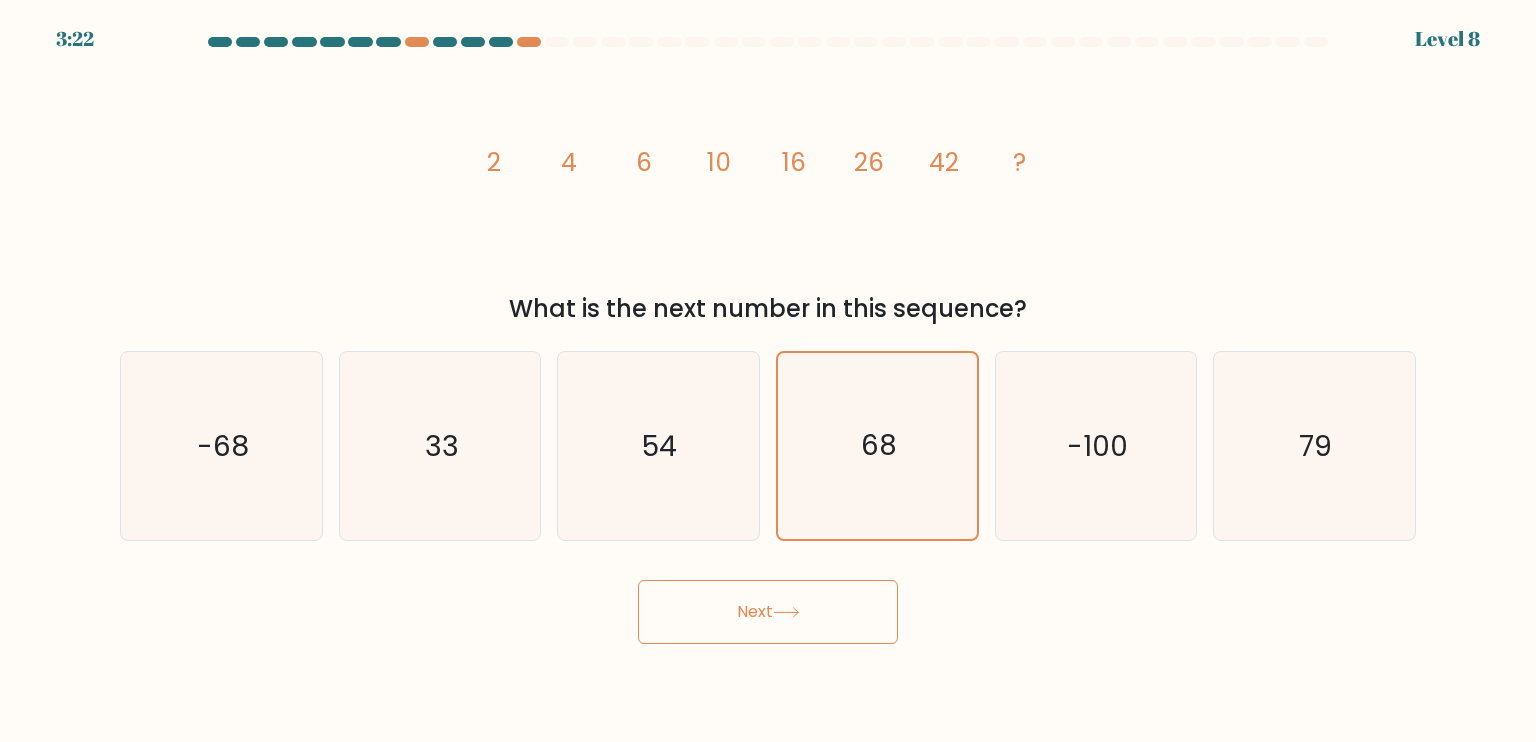 click on "Next" at bounding box center (768, 612) 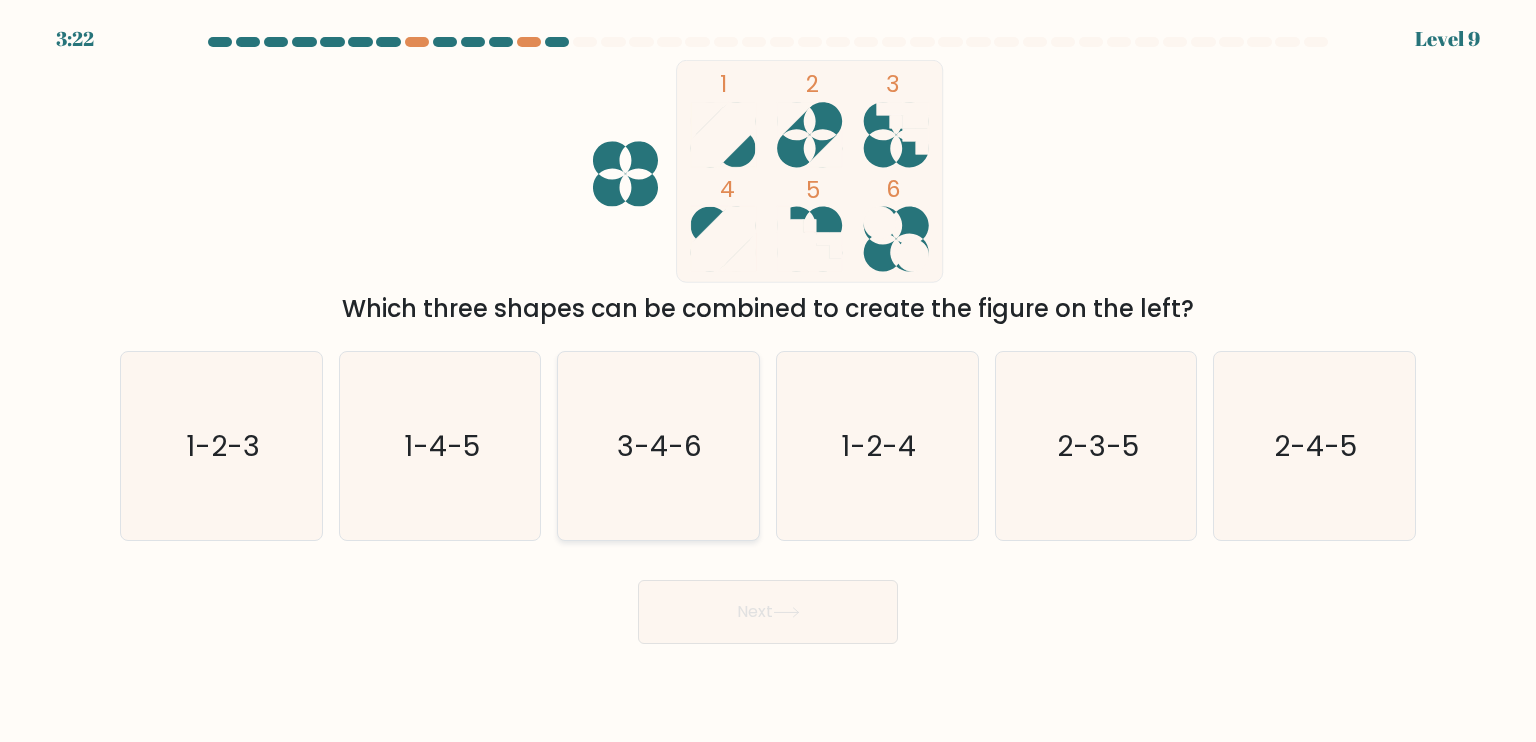 click on "3-4-6" 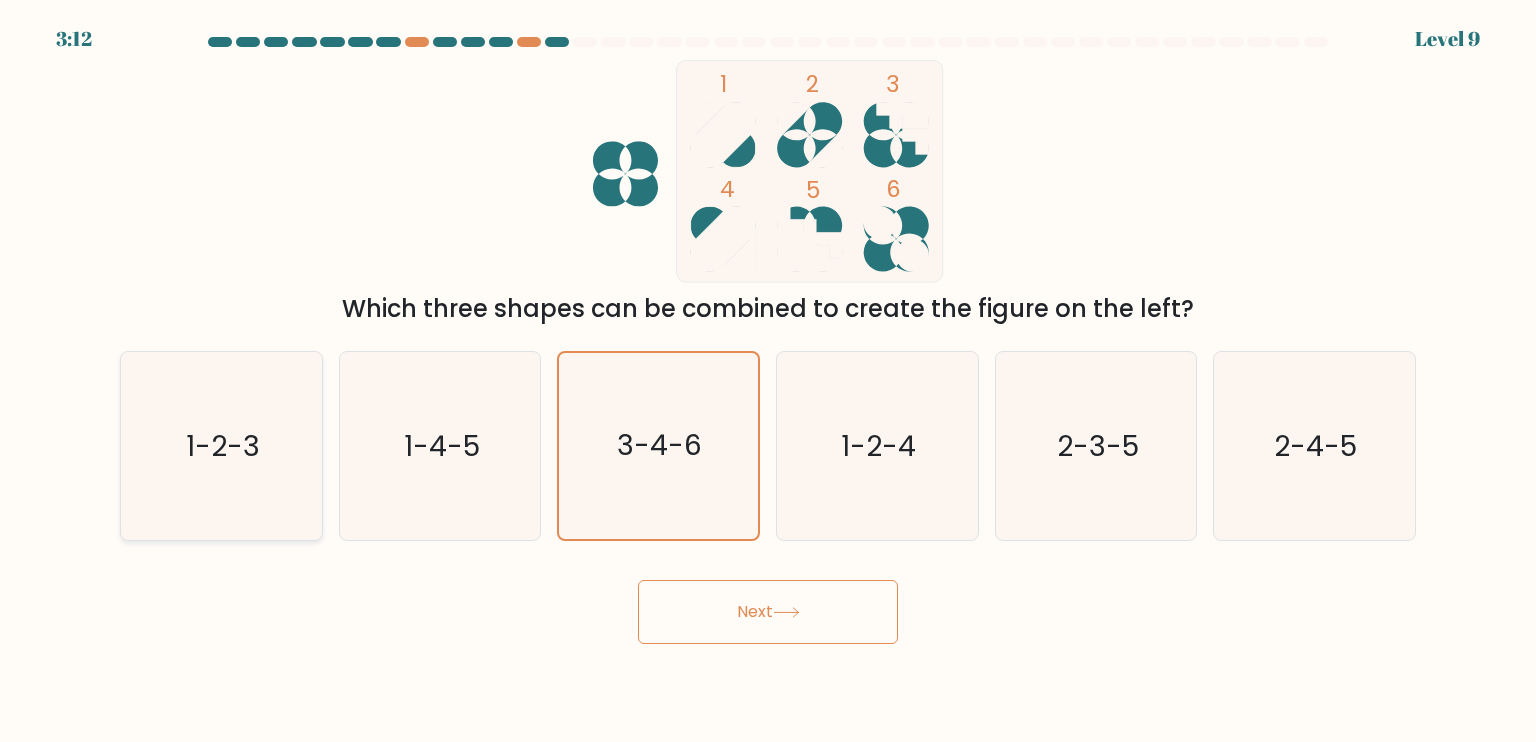 click on "1-2-3" 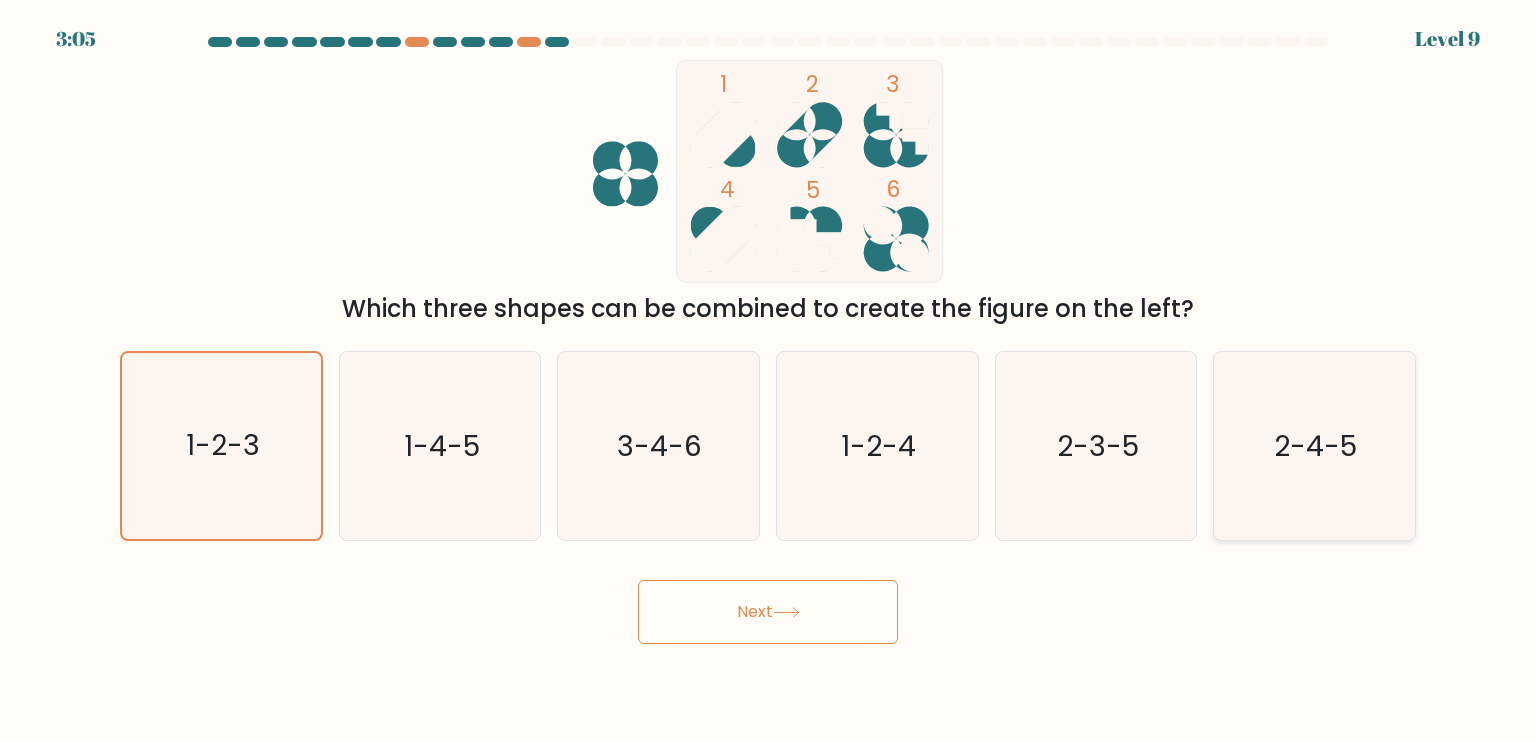 click on "2-4-5" 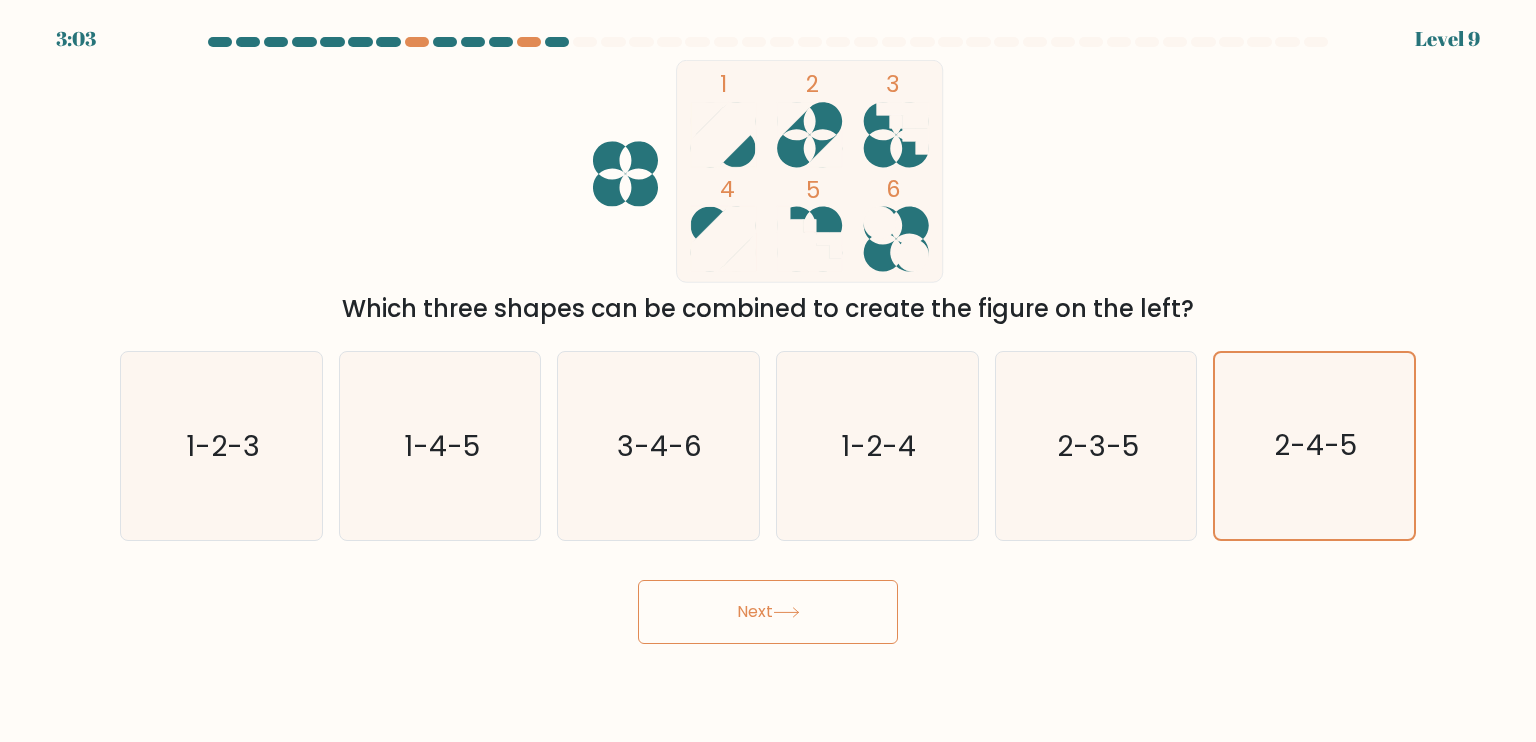 click on "Next" at bounding box center [768, 612] 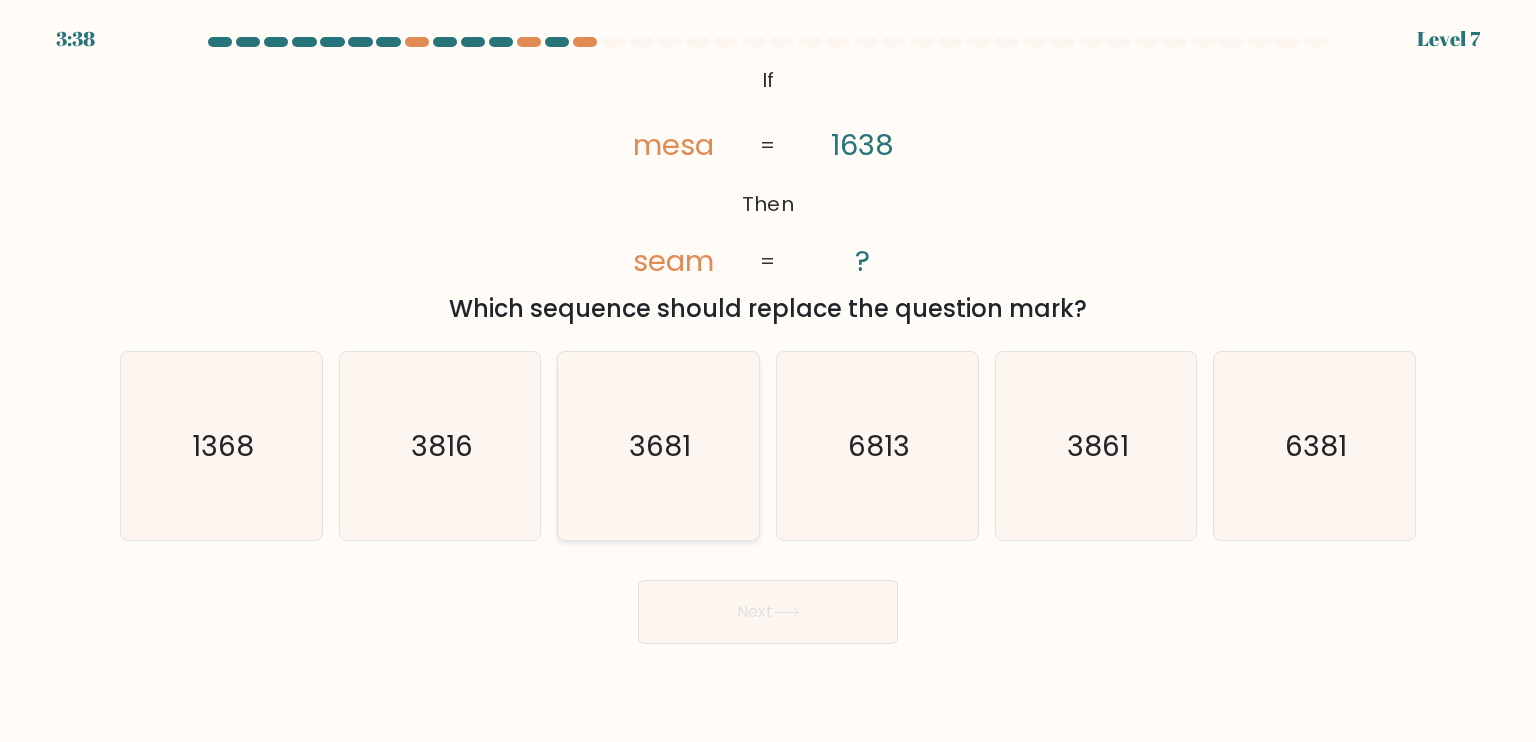 click on "3681" 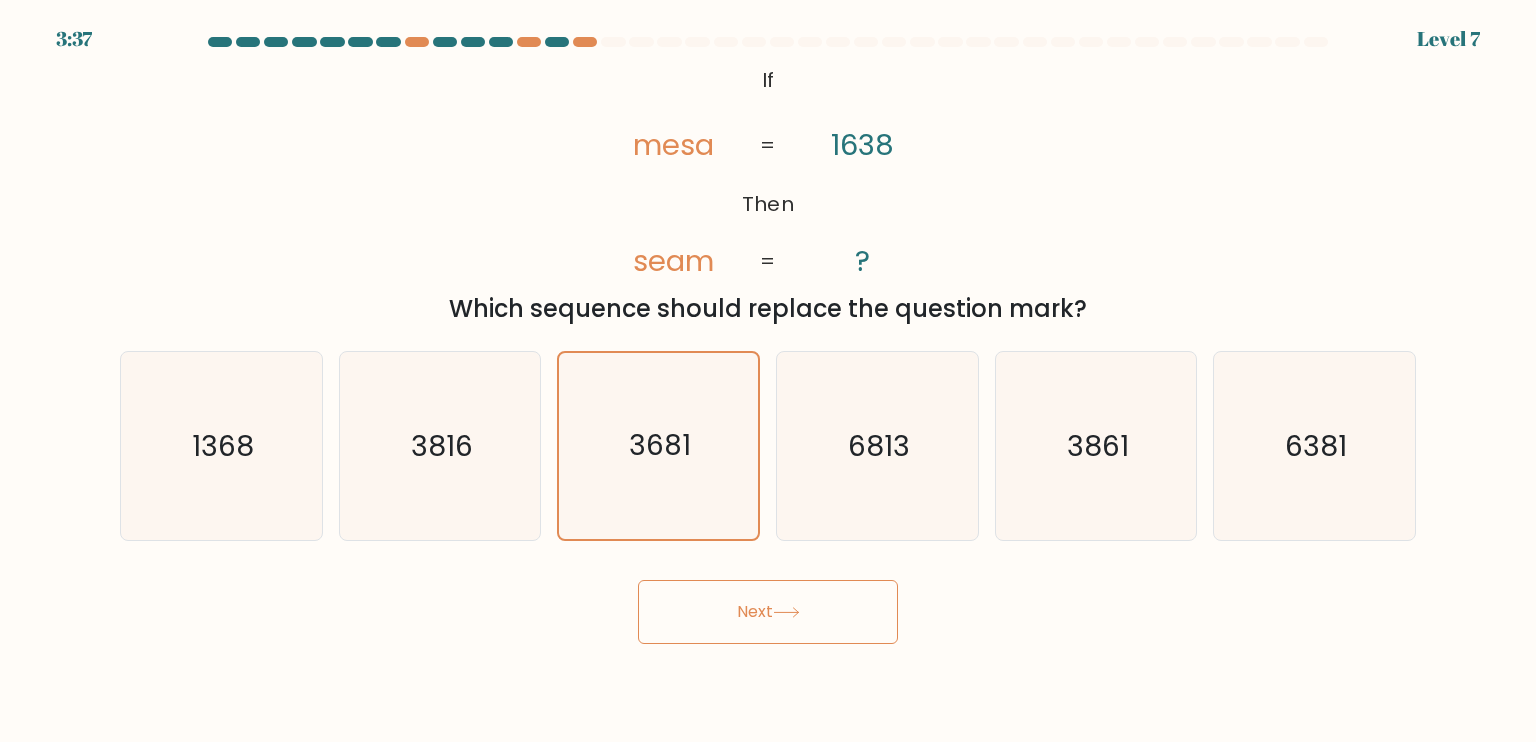 click on "Next" at bounding box center (768, 612) 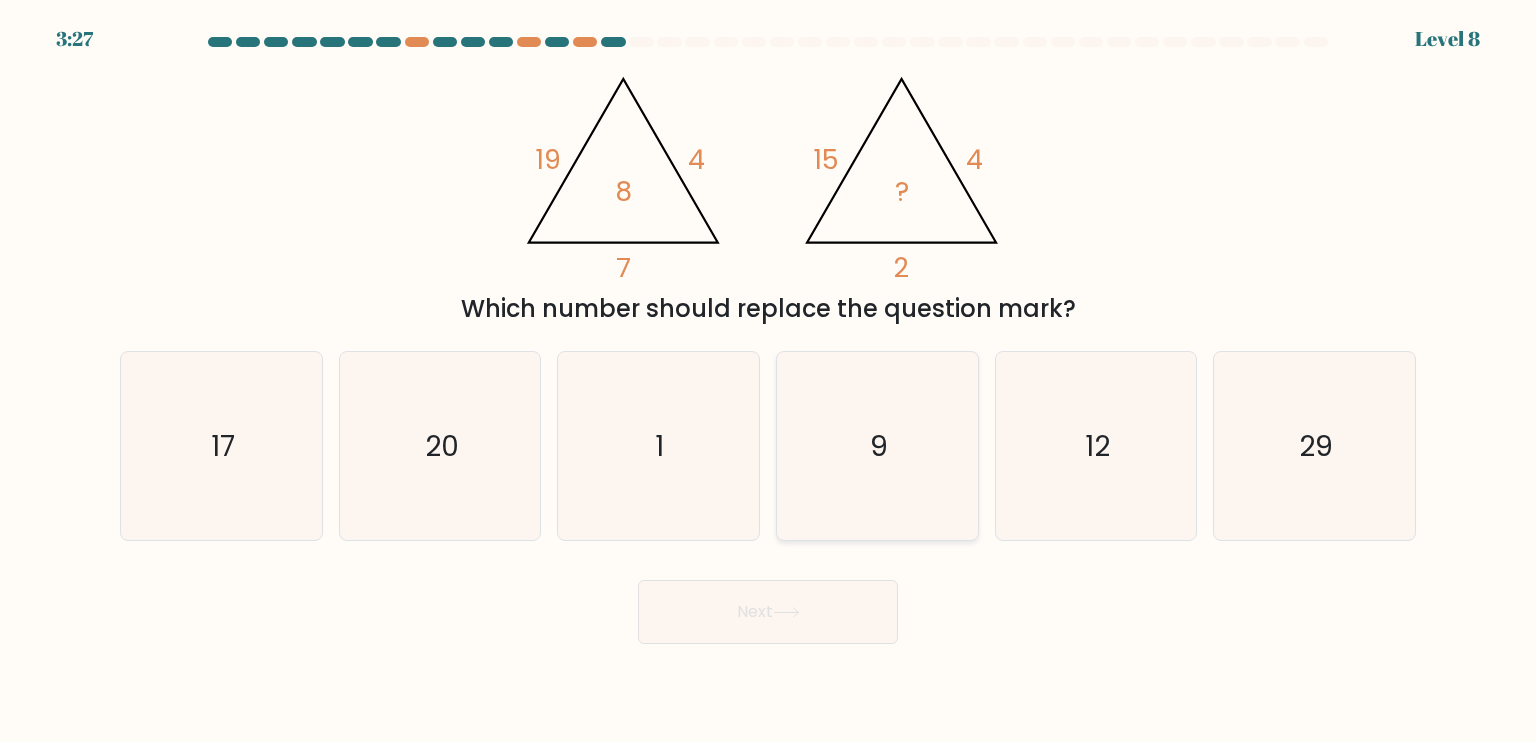 click on "9" 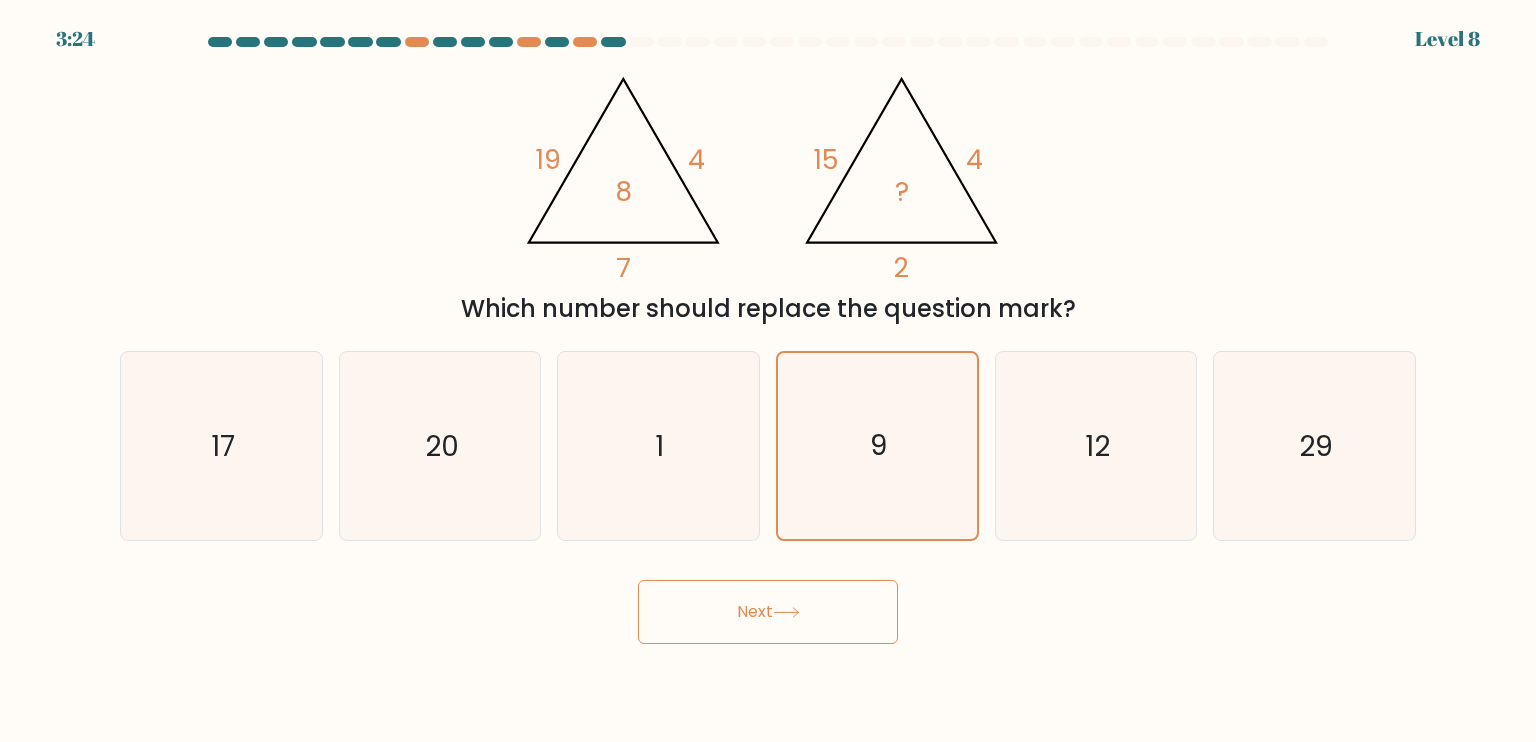 click on "Next" at bounding box center (768, 612) 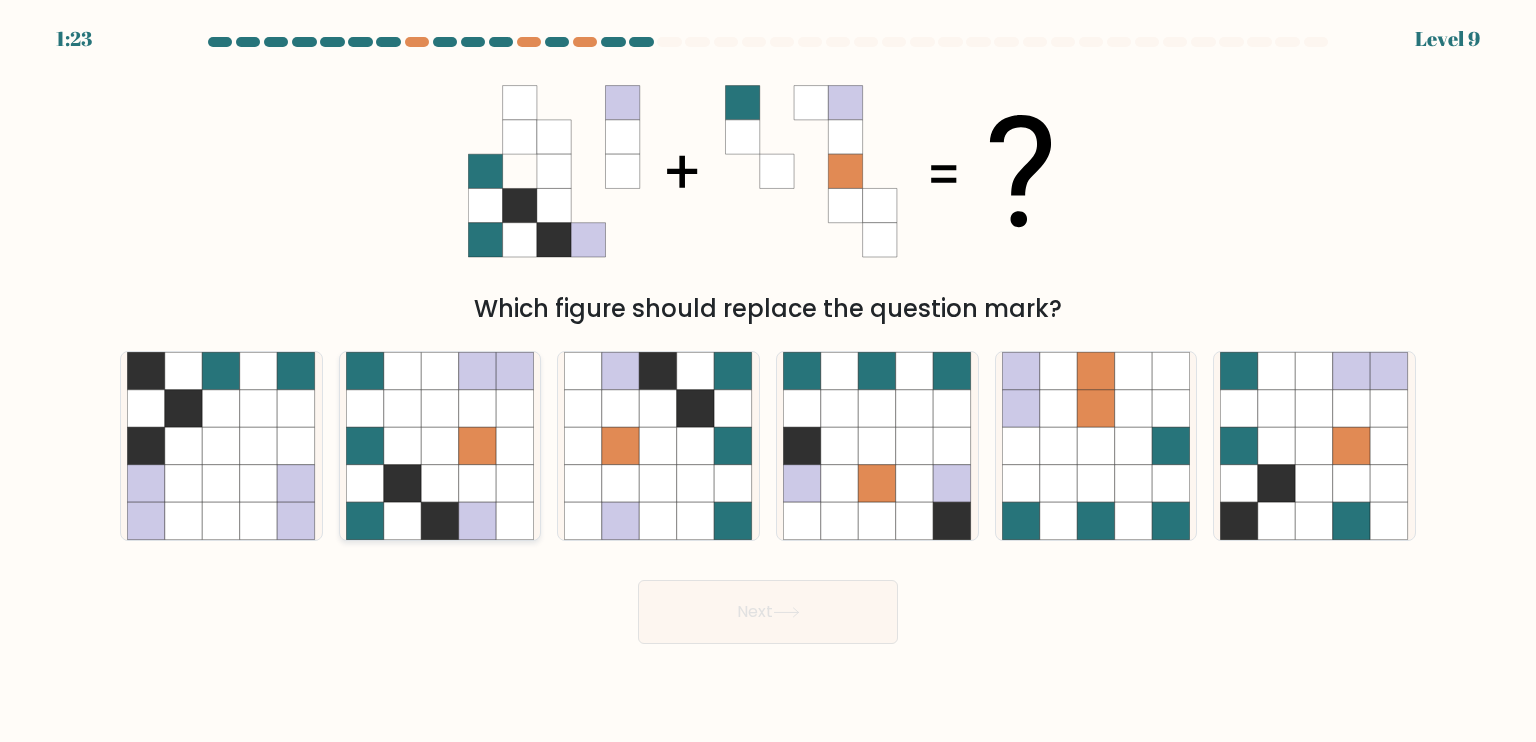 click 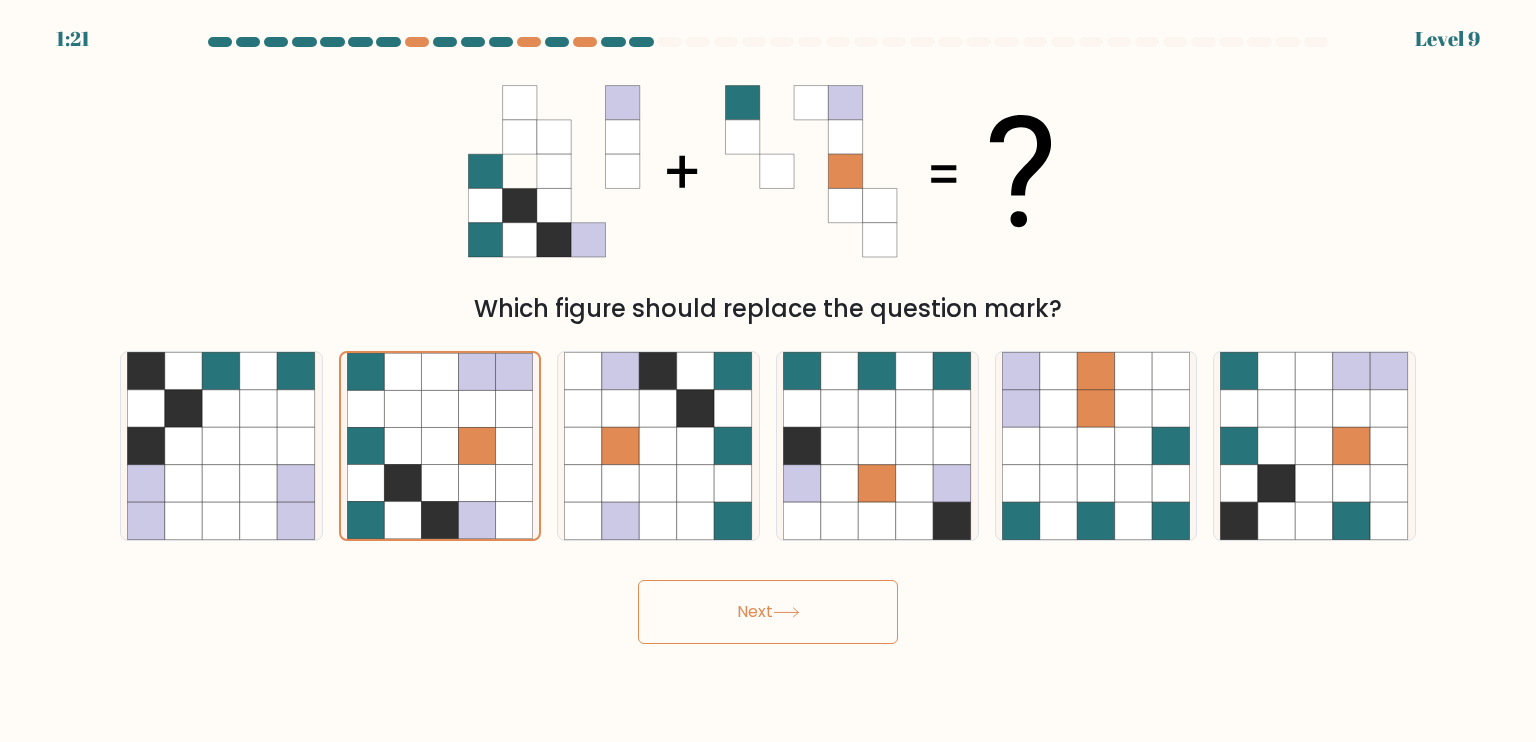 click on "Next" at bounding box center (768, 612) 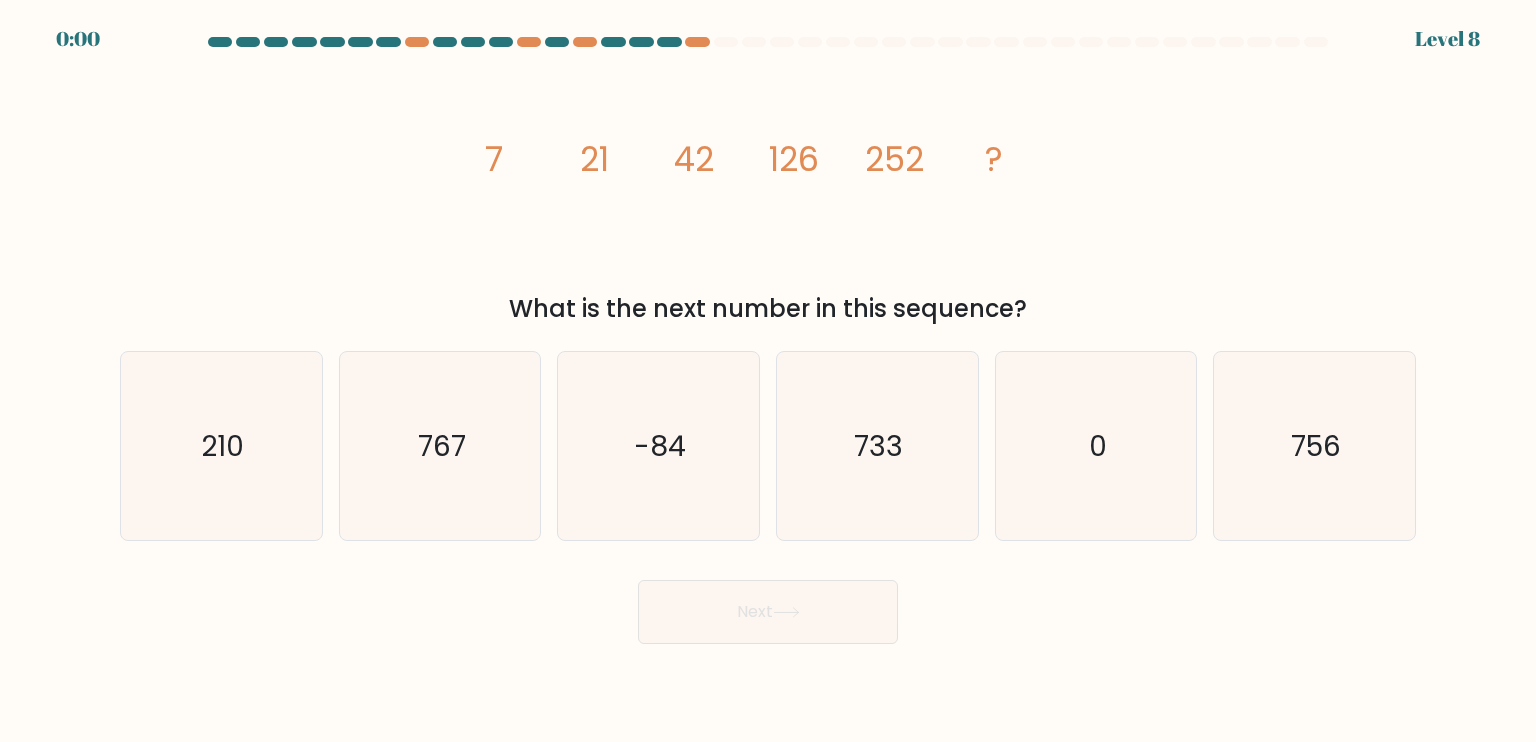 scroll, scrollTop: 0, scrollLeft: 0, axis: both 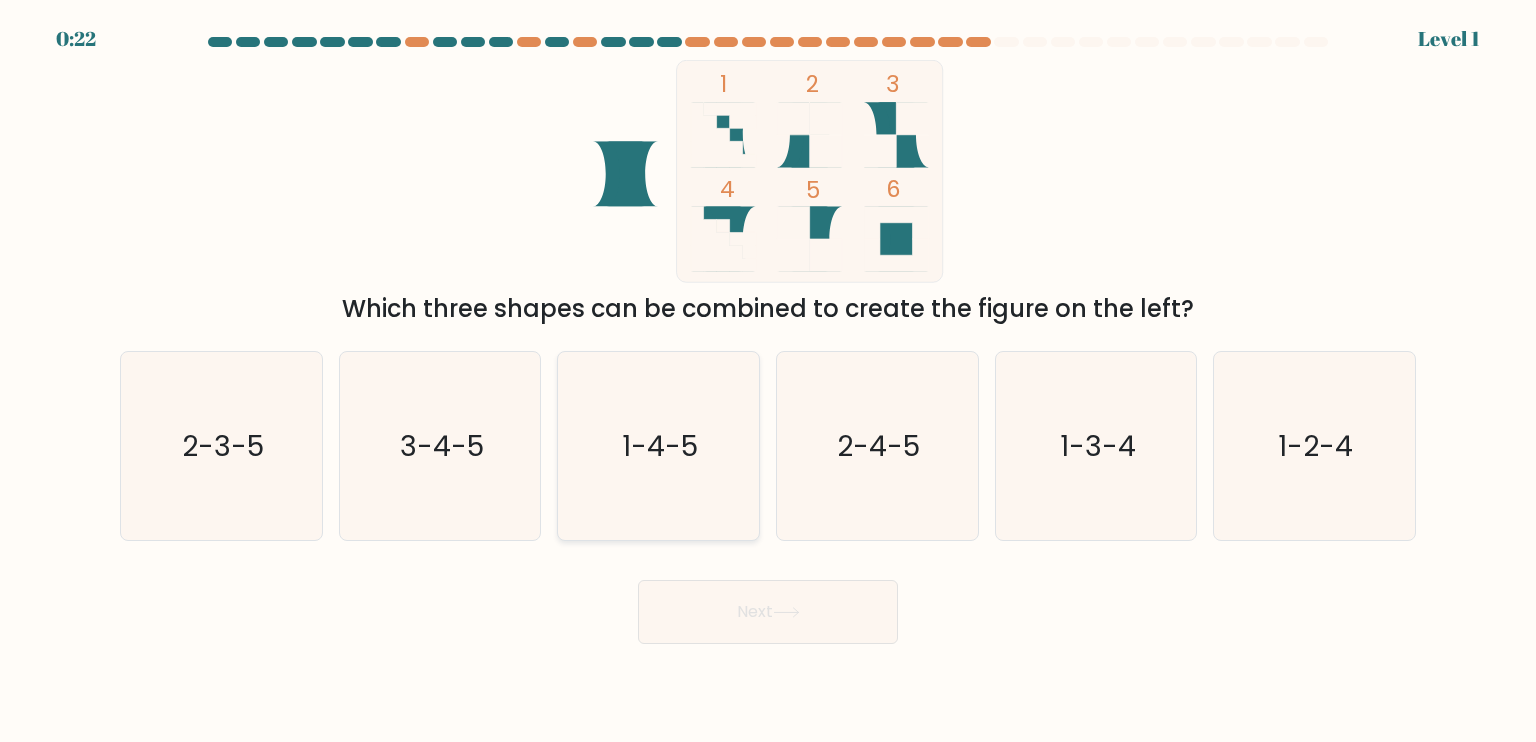click on "1-4-5" 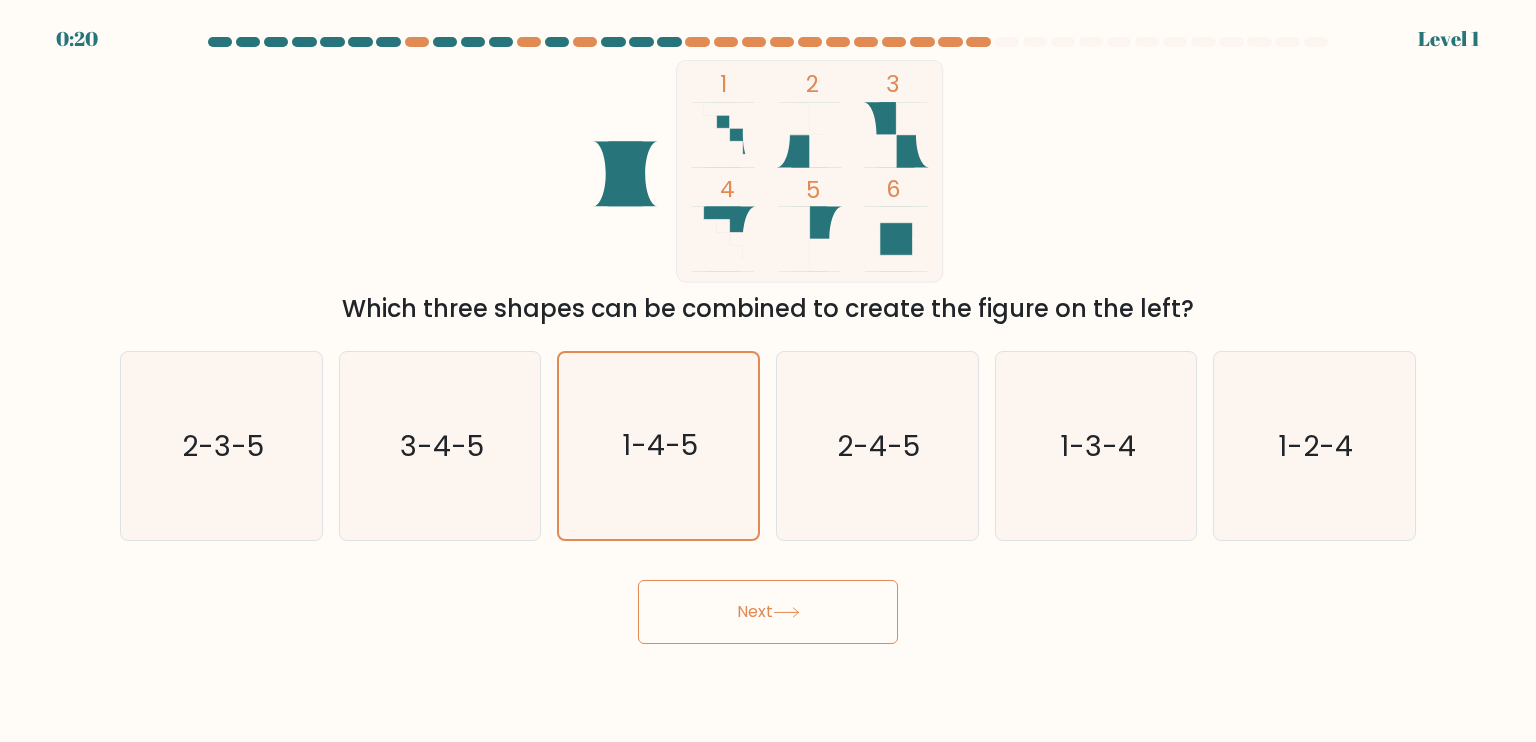 click on "Next" at bounding box center [768, 612] 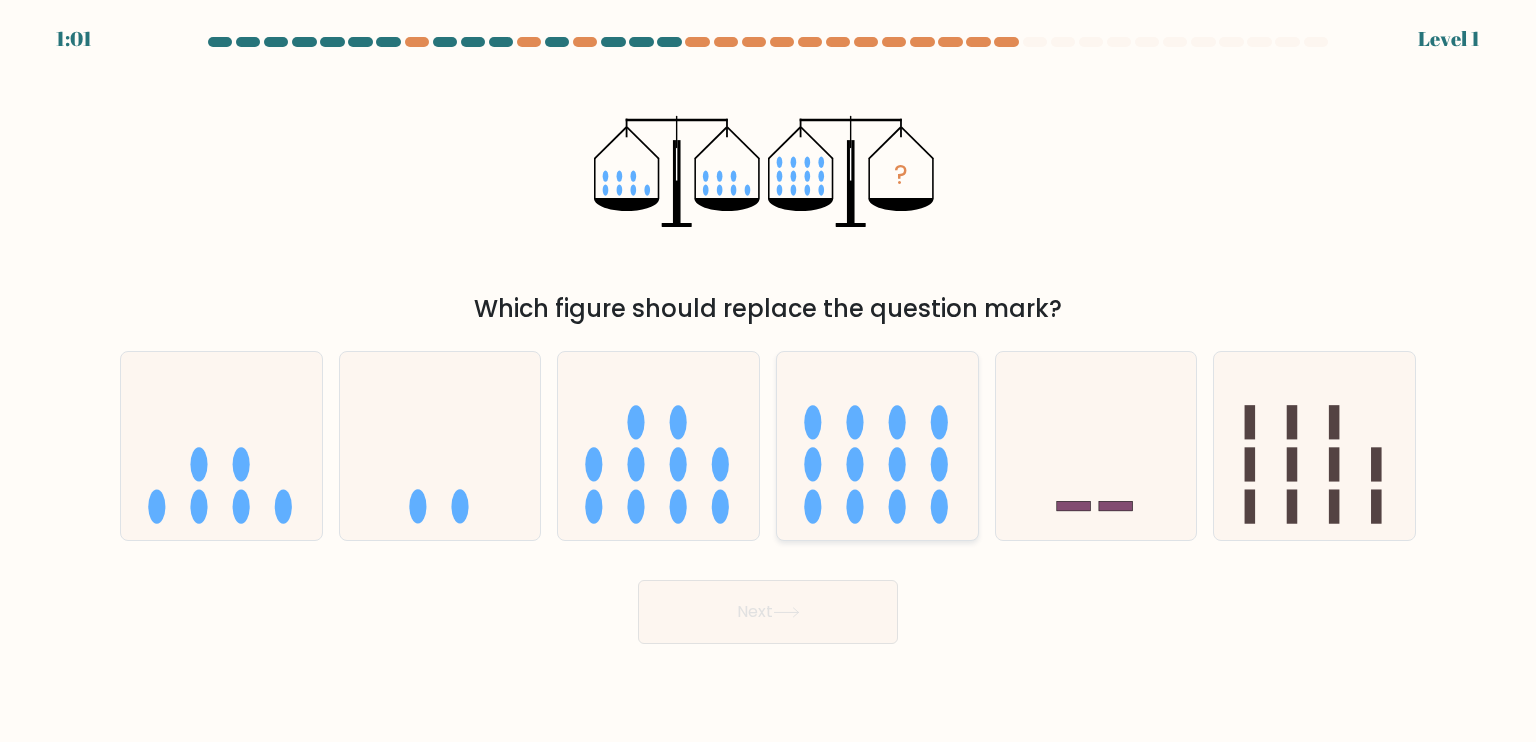 click 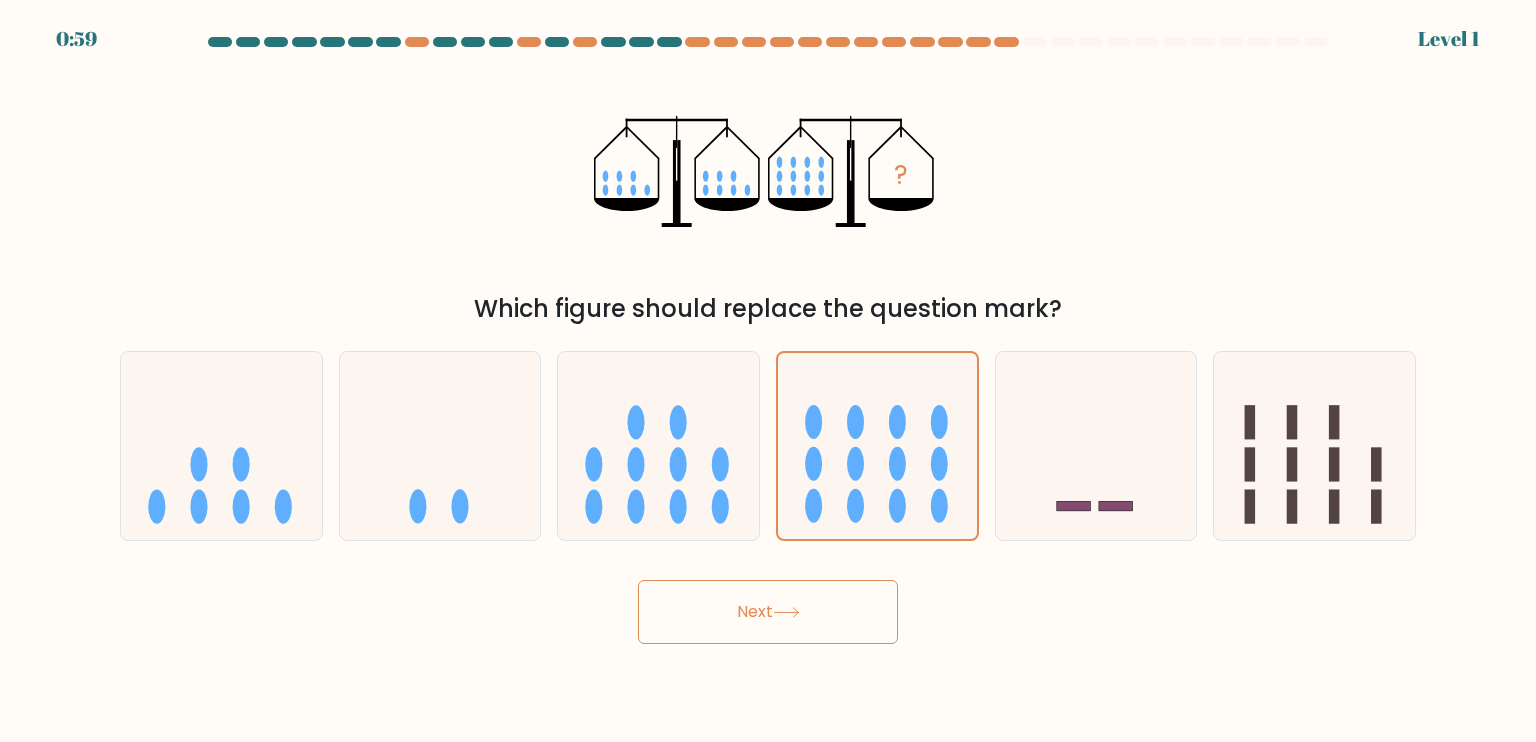 click on "Next" at bounding box center (768, 612) 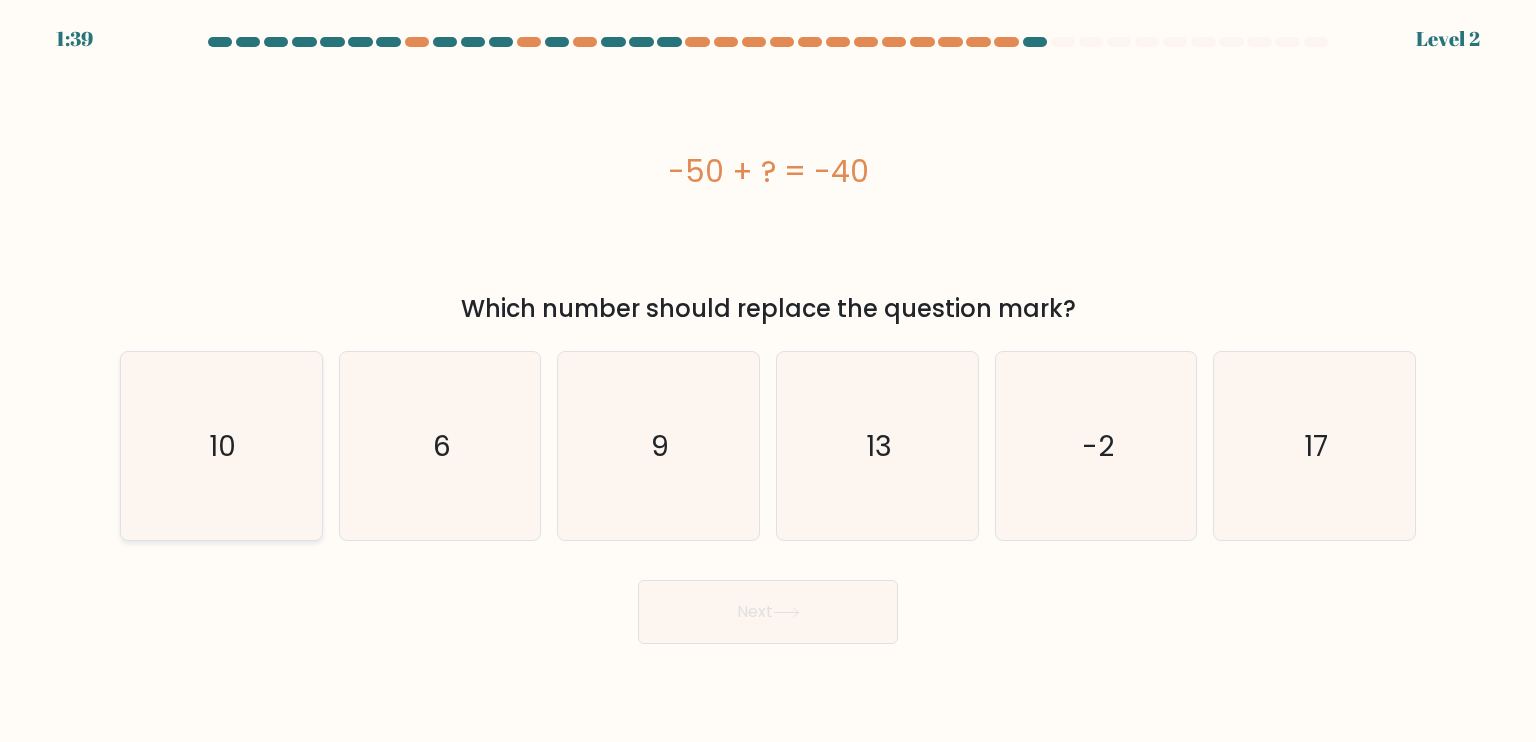 click on "10" 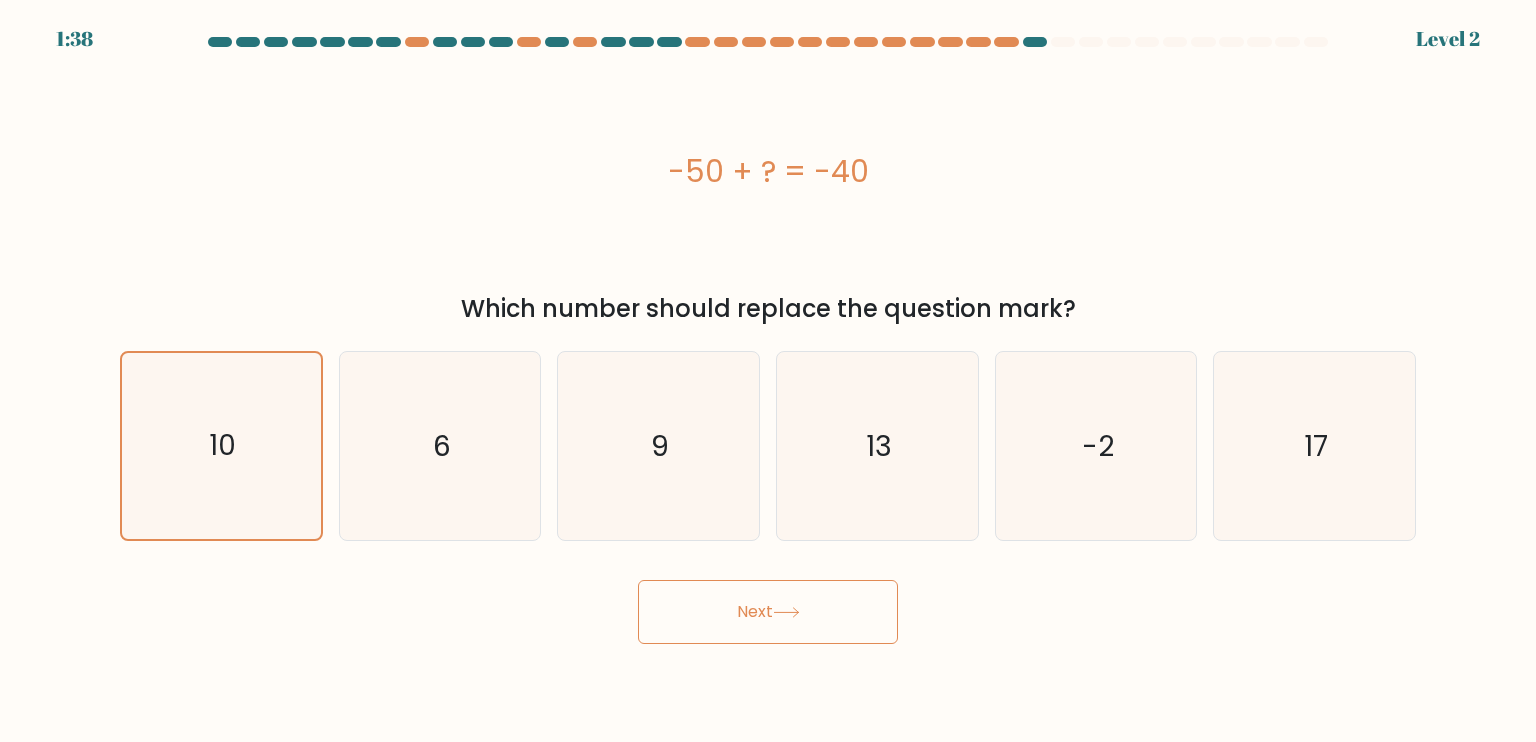 click on "Next" at bounding box center (768, 612) 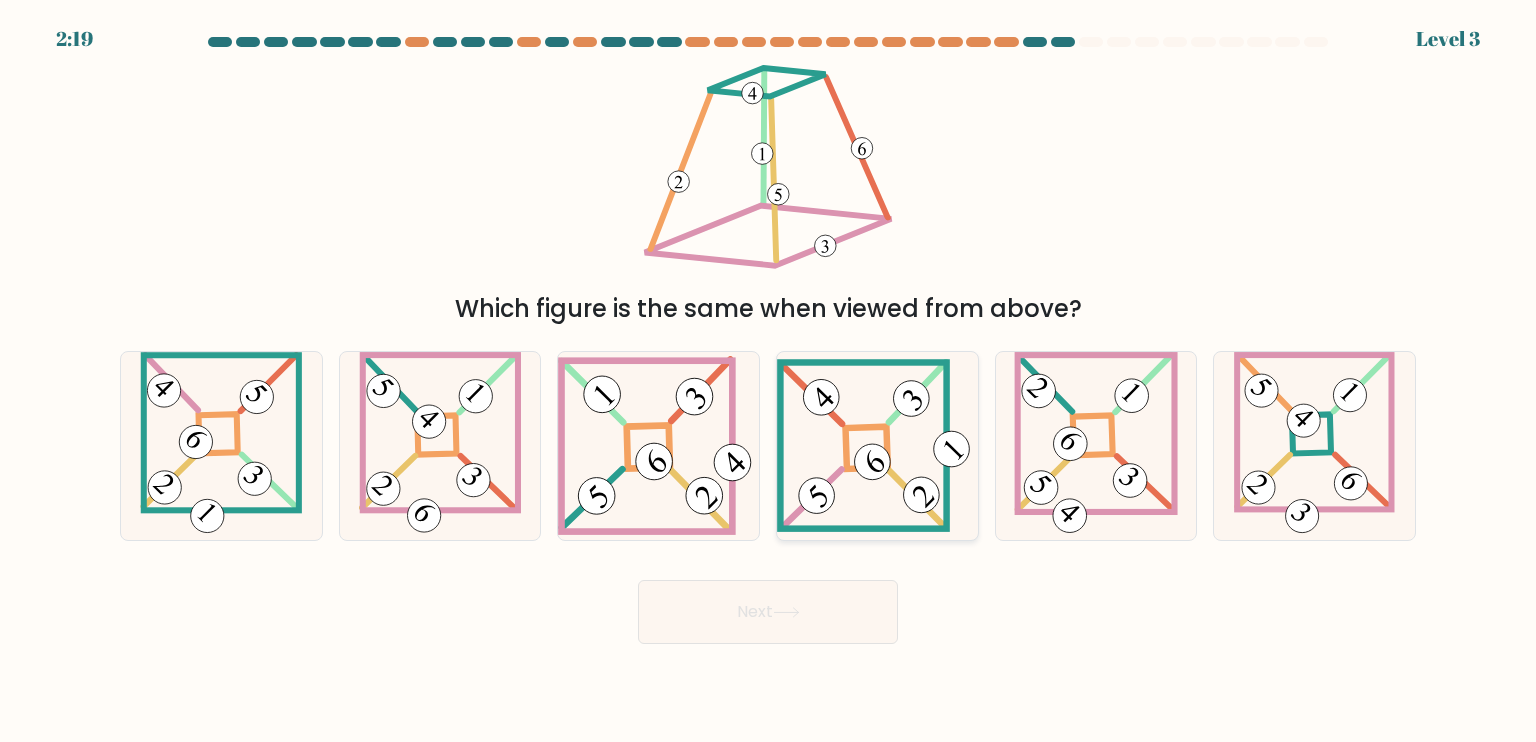 click 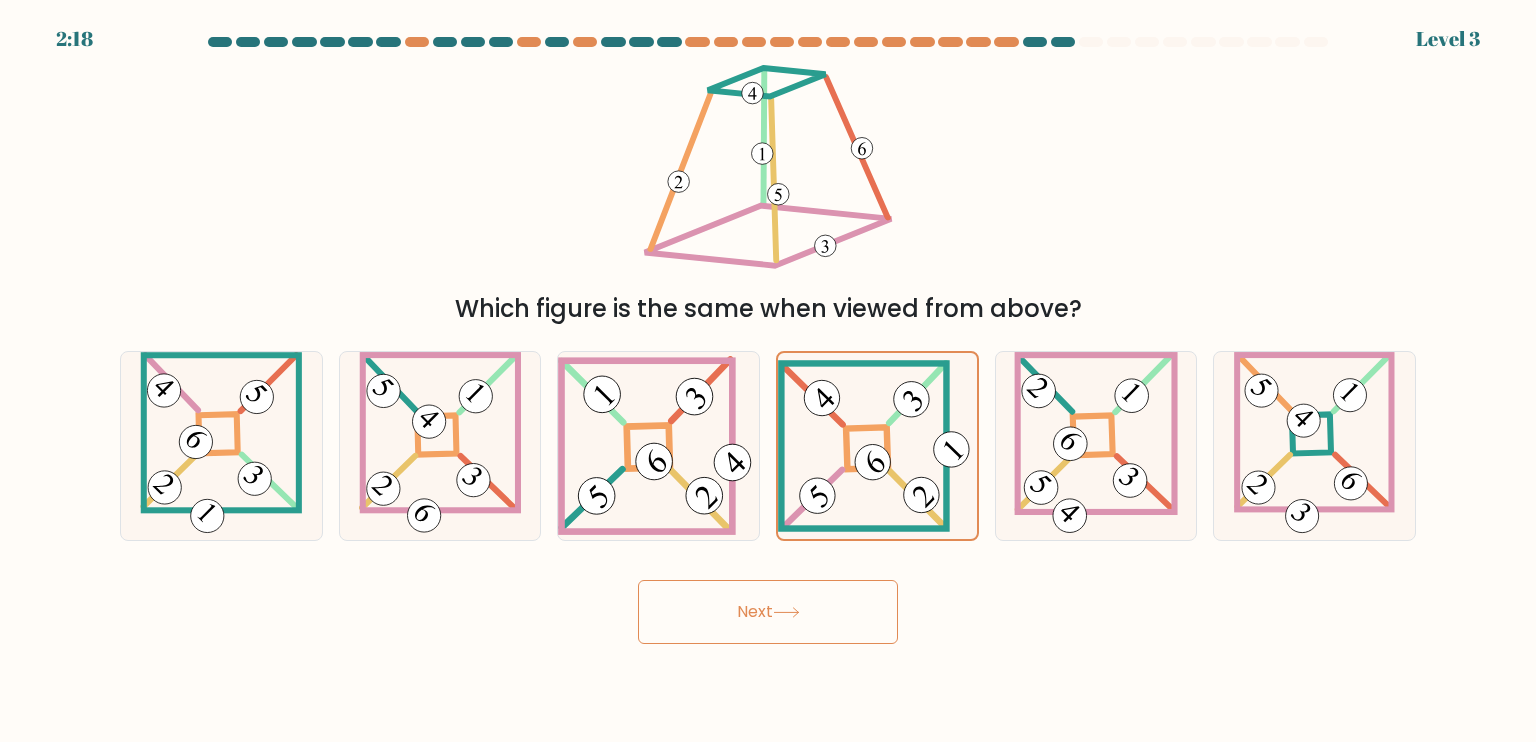 click on "Next" at bounding box center (768, 612) 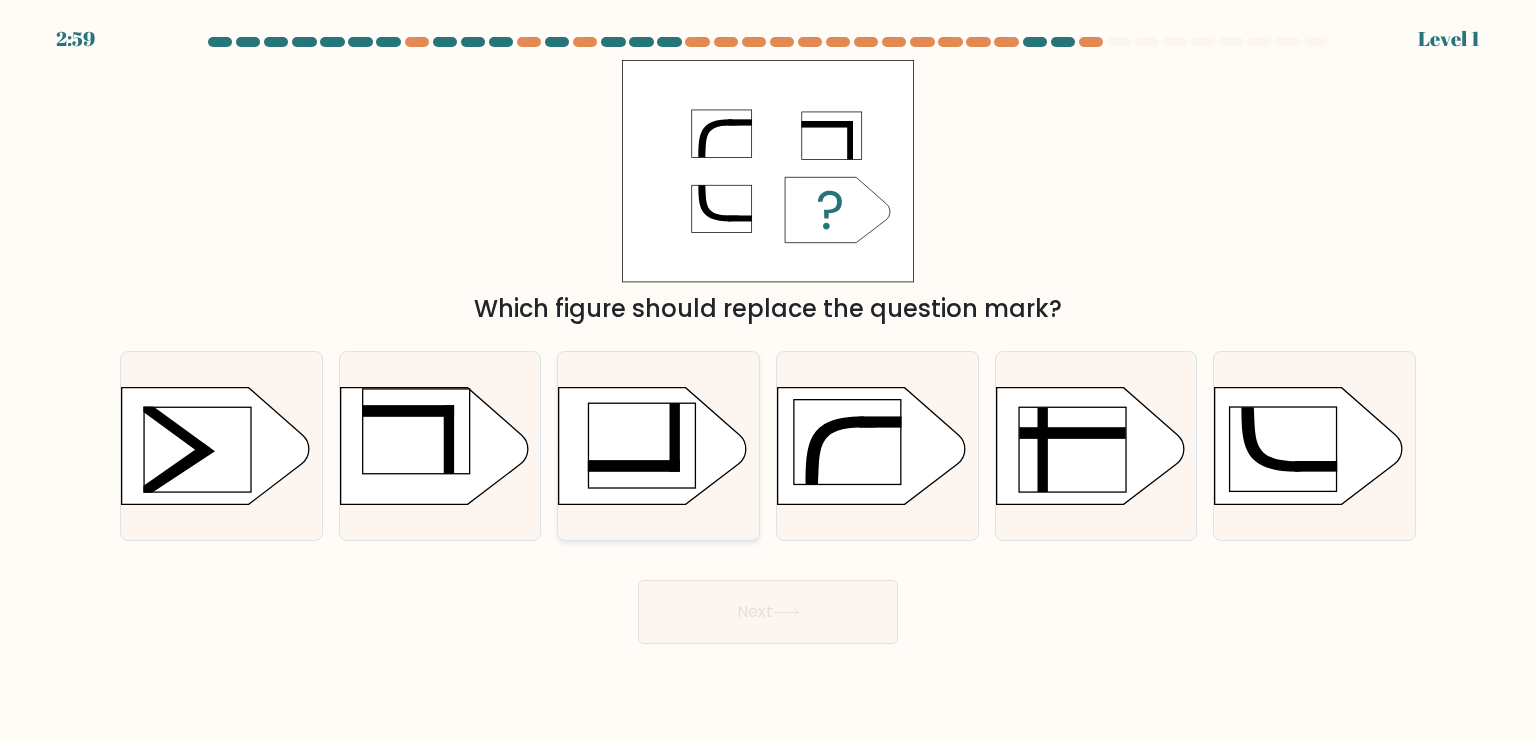 click 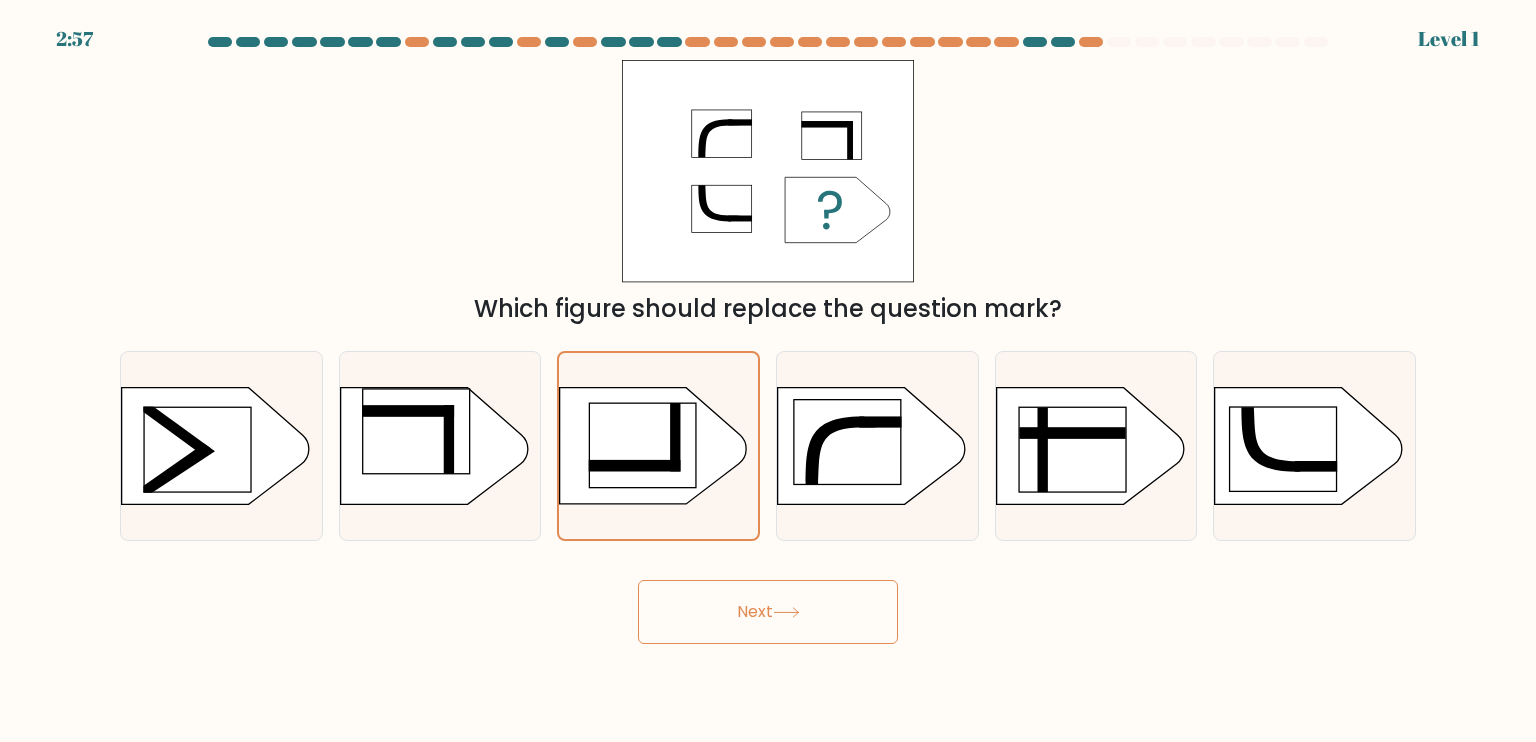click on "Next" at bounding box center [768, 612] 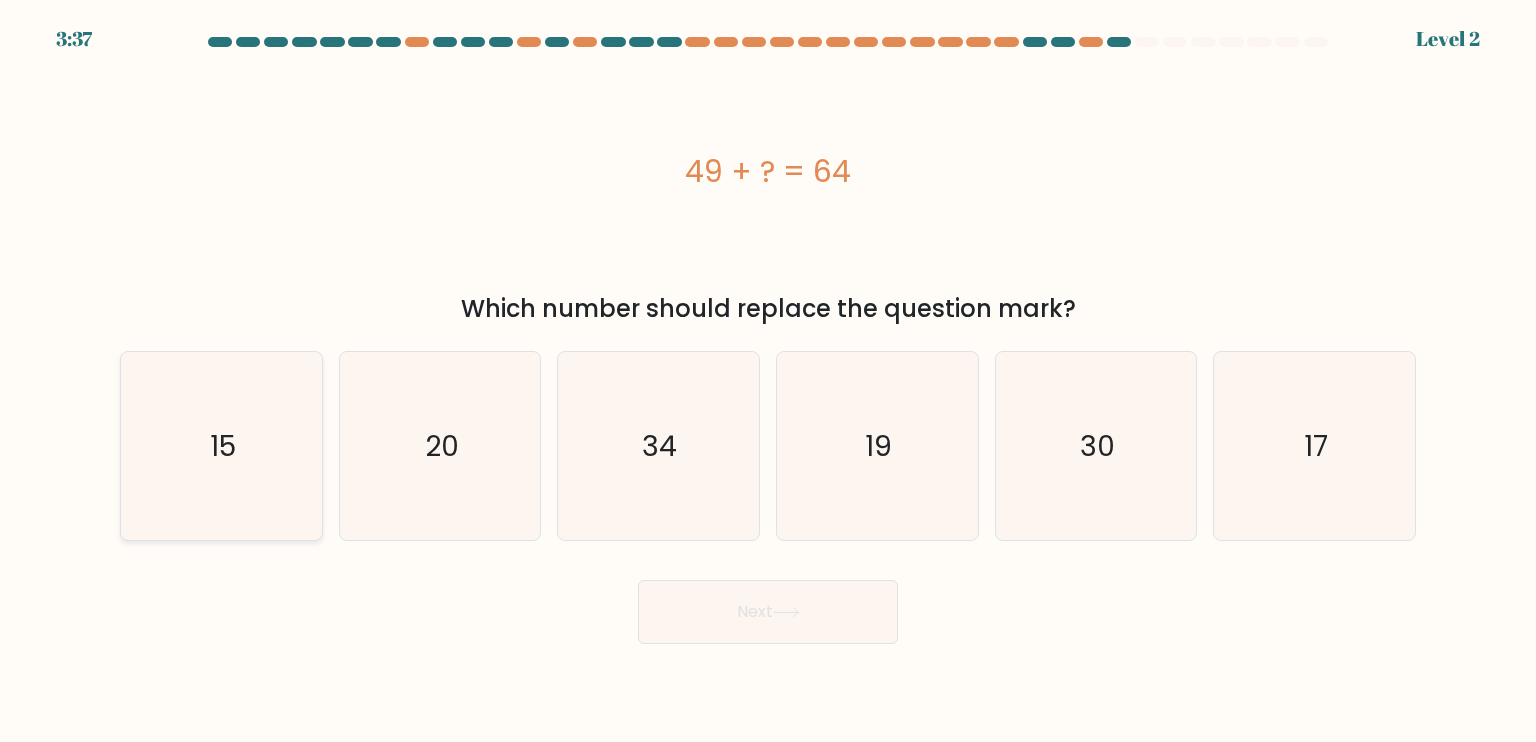 click on "15" 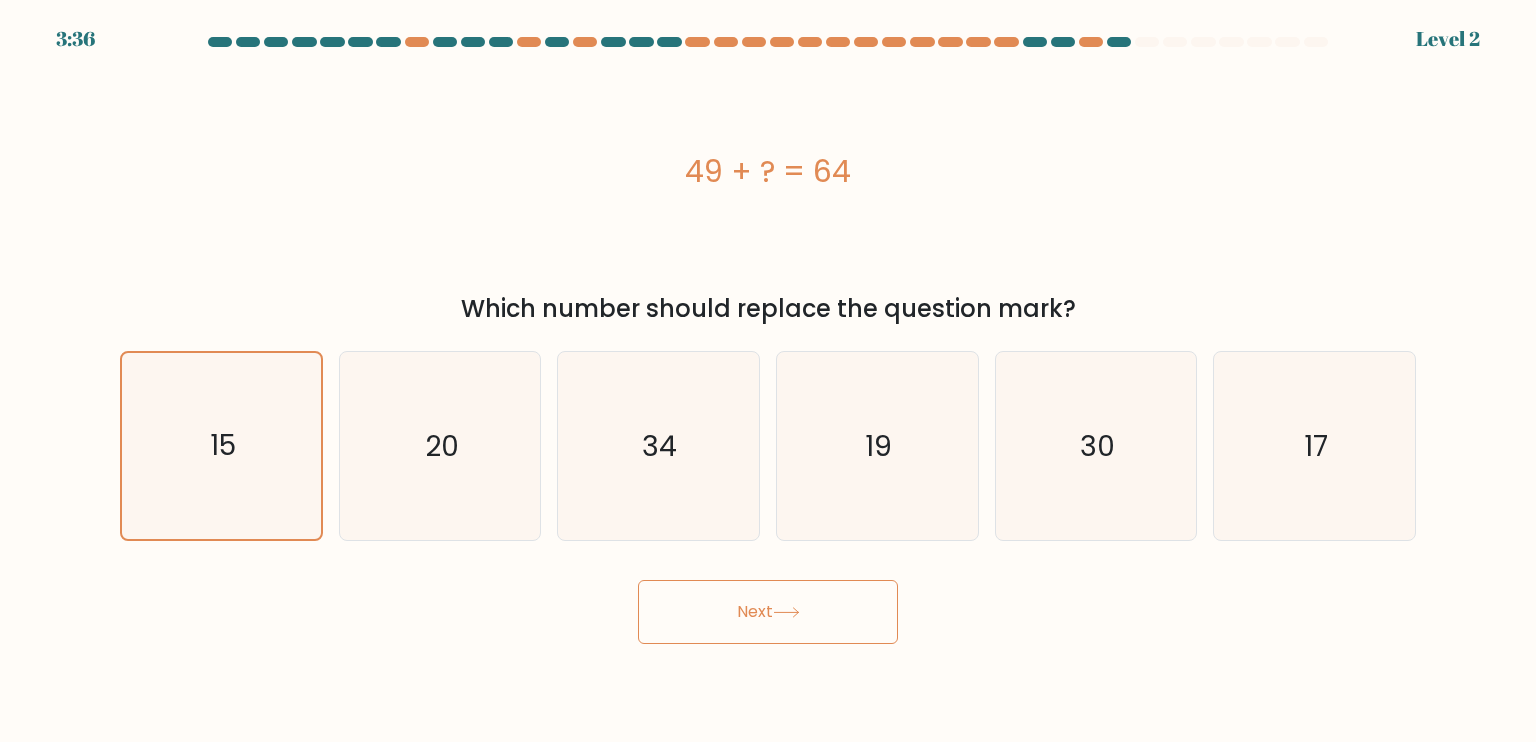 click on "Next" at bounding box center [768, 612] 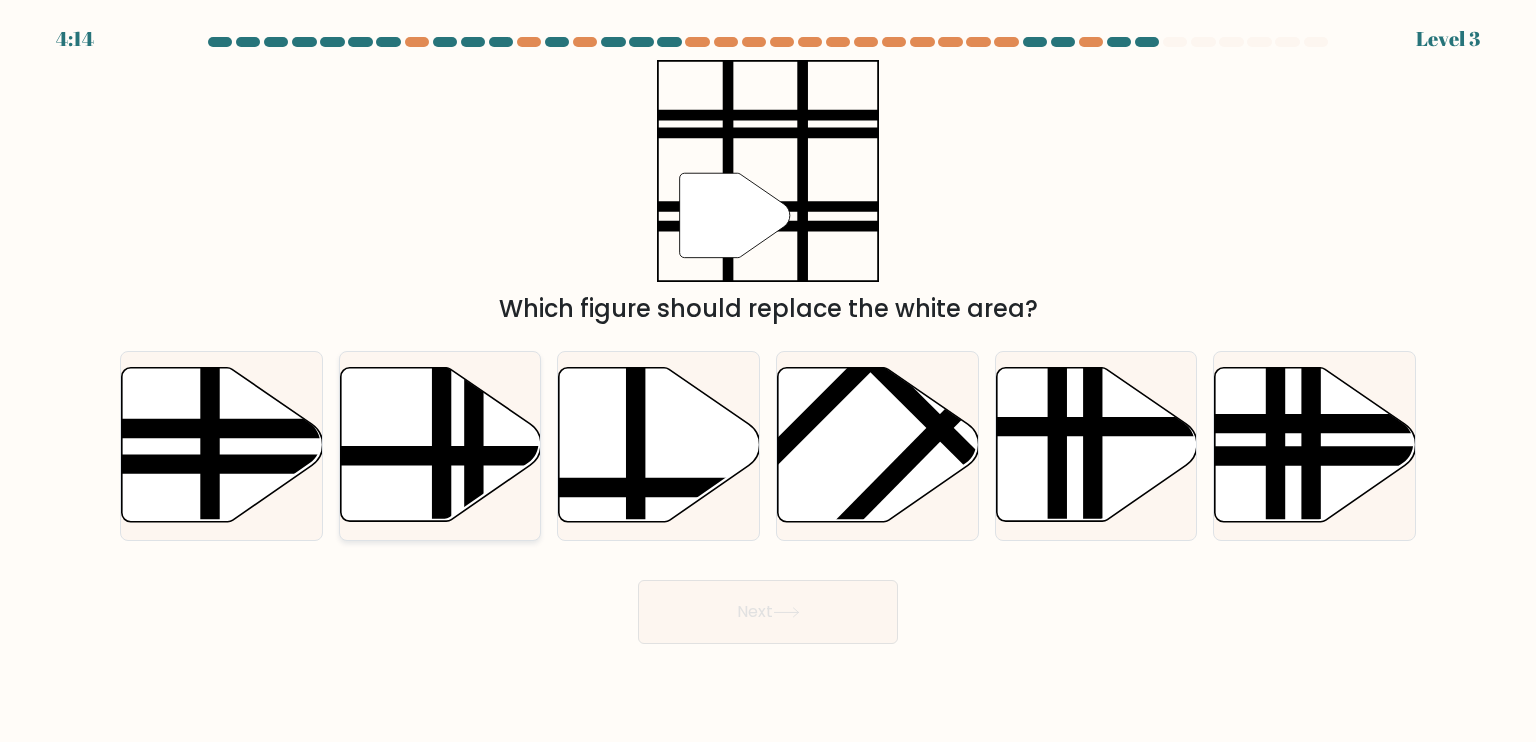 click 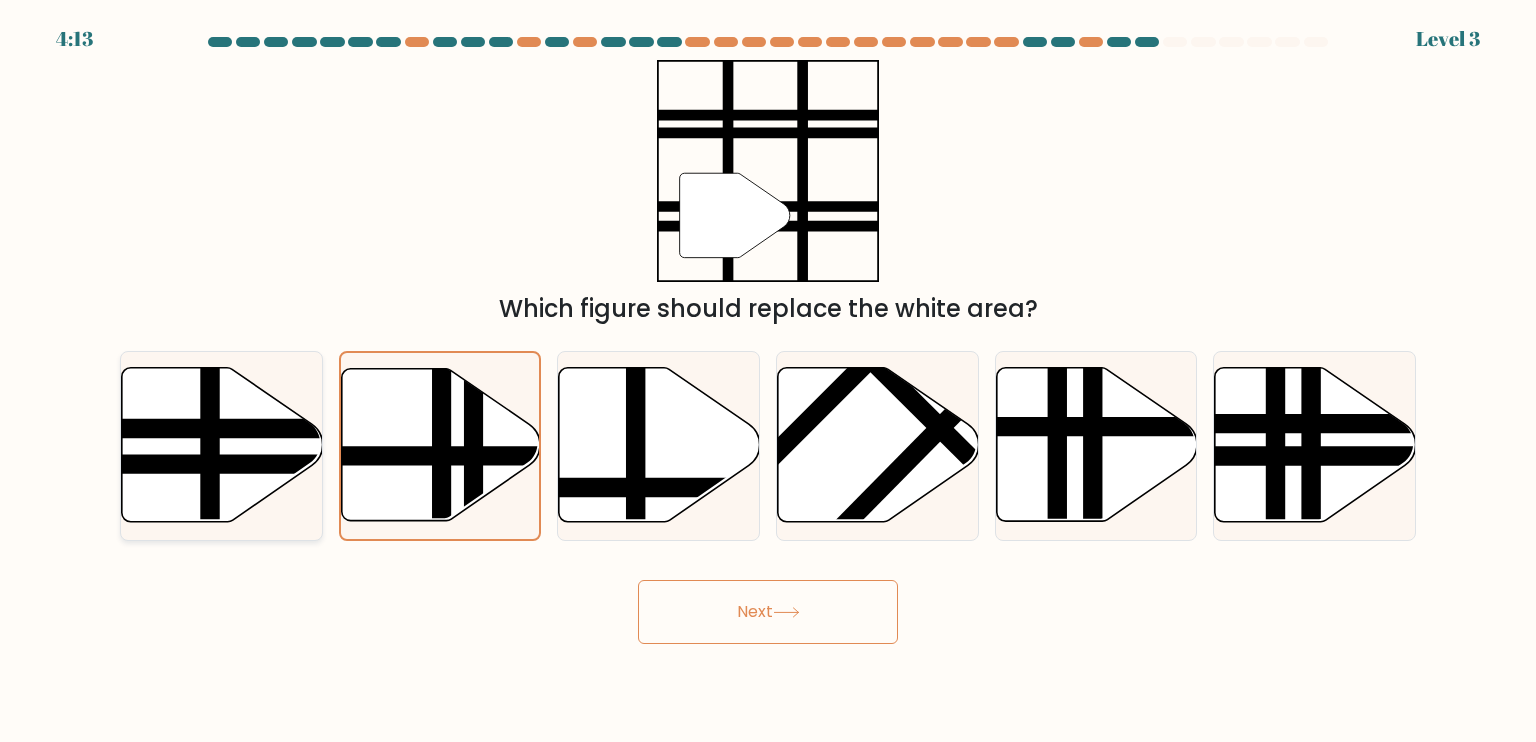 click 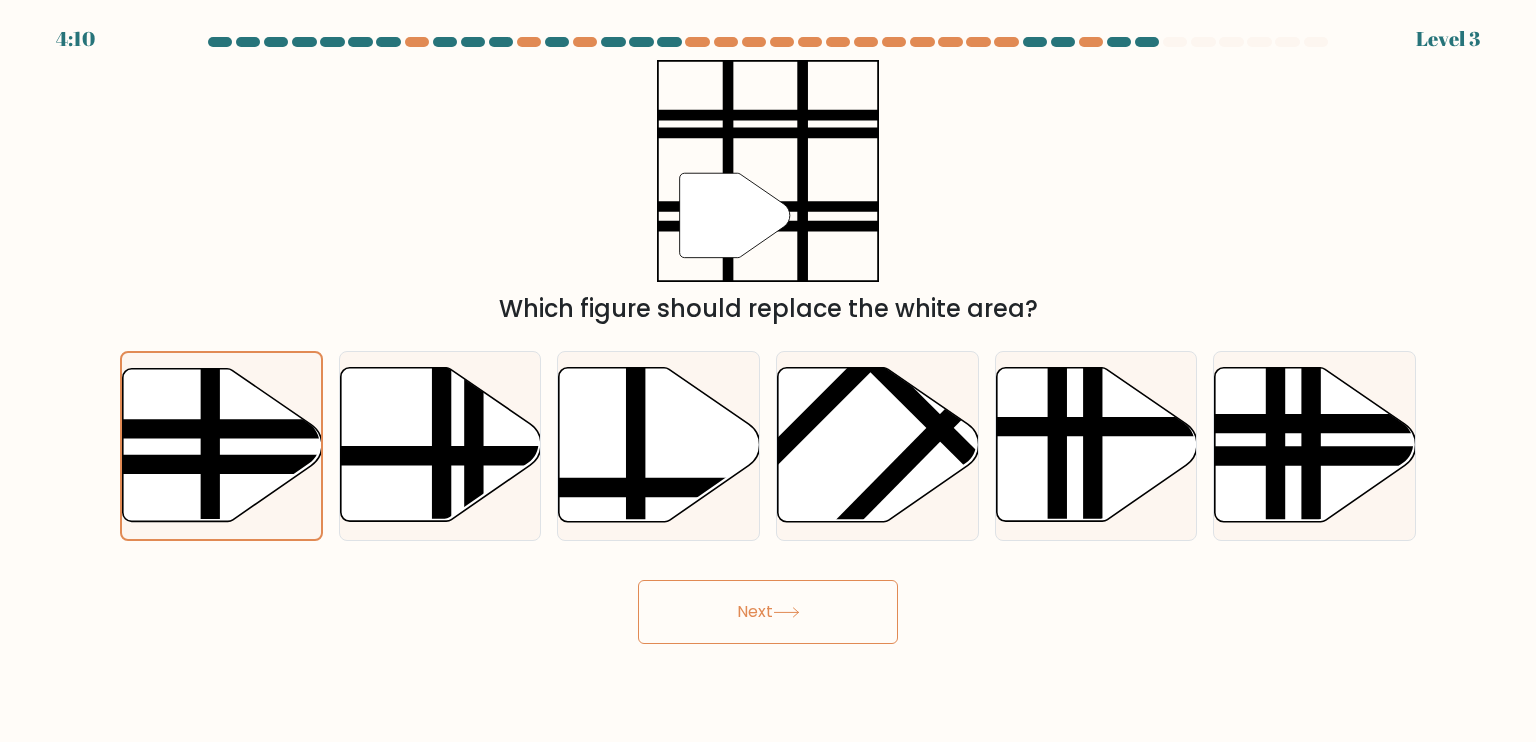 click on "Next" at bounding box center [768, 612] 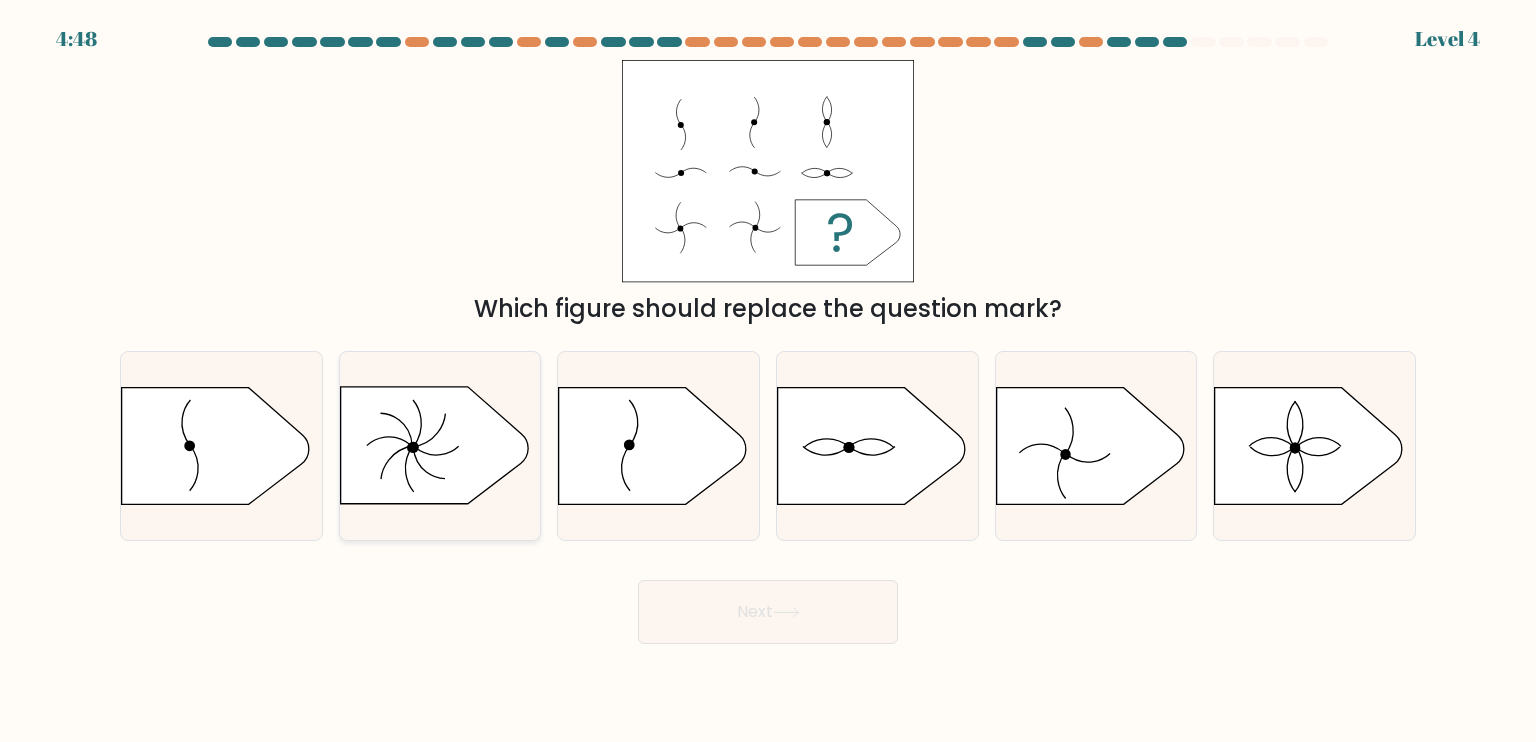 click 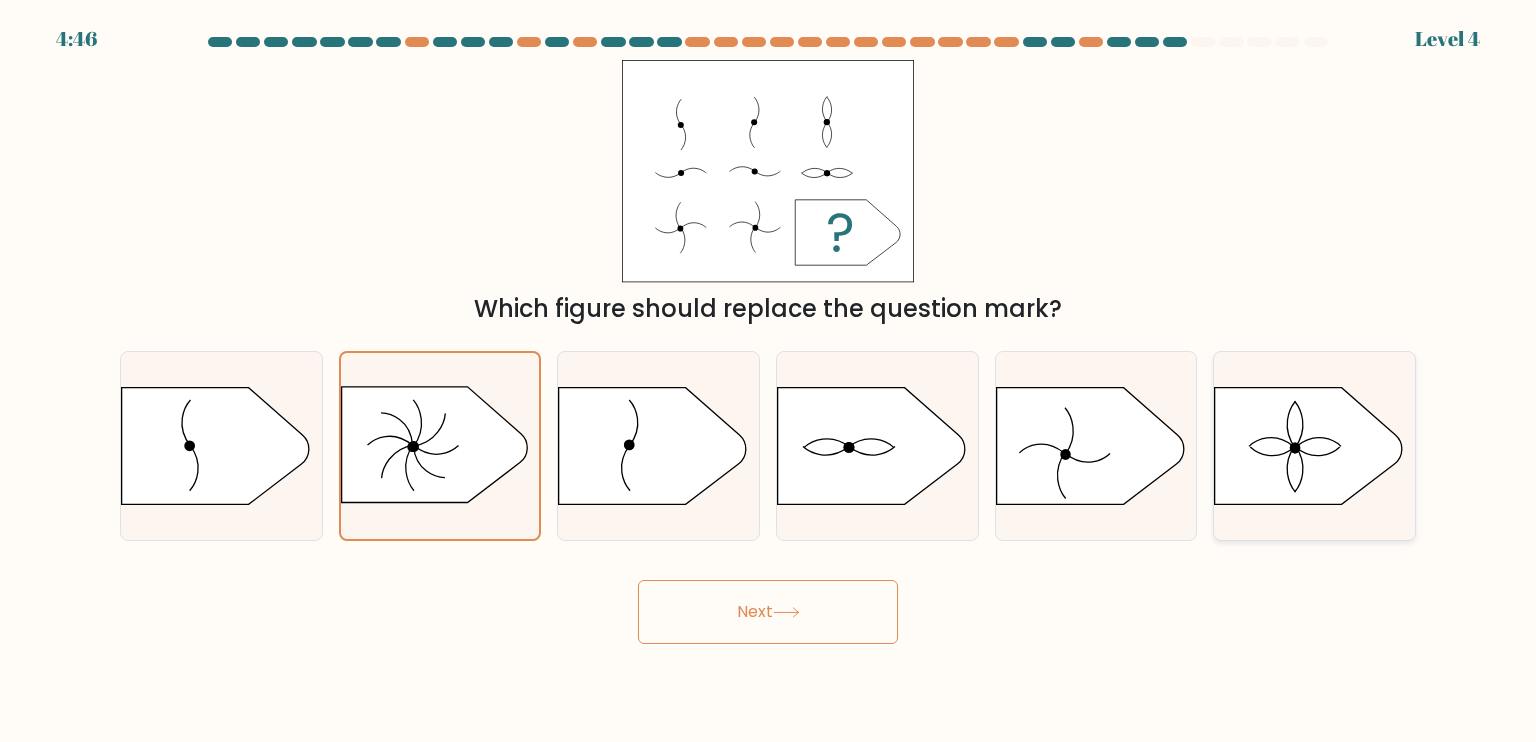 click 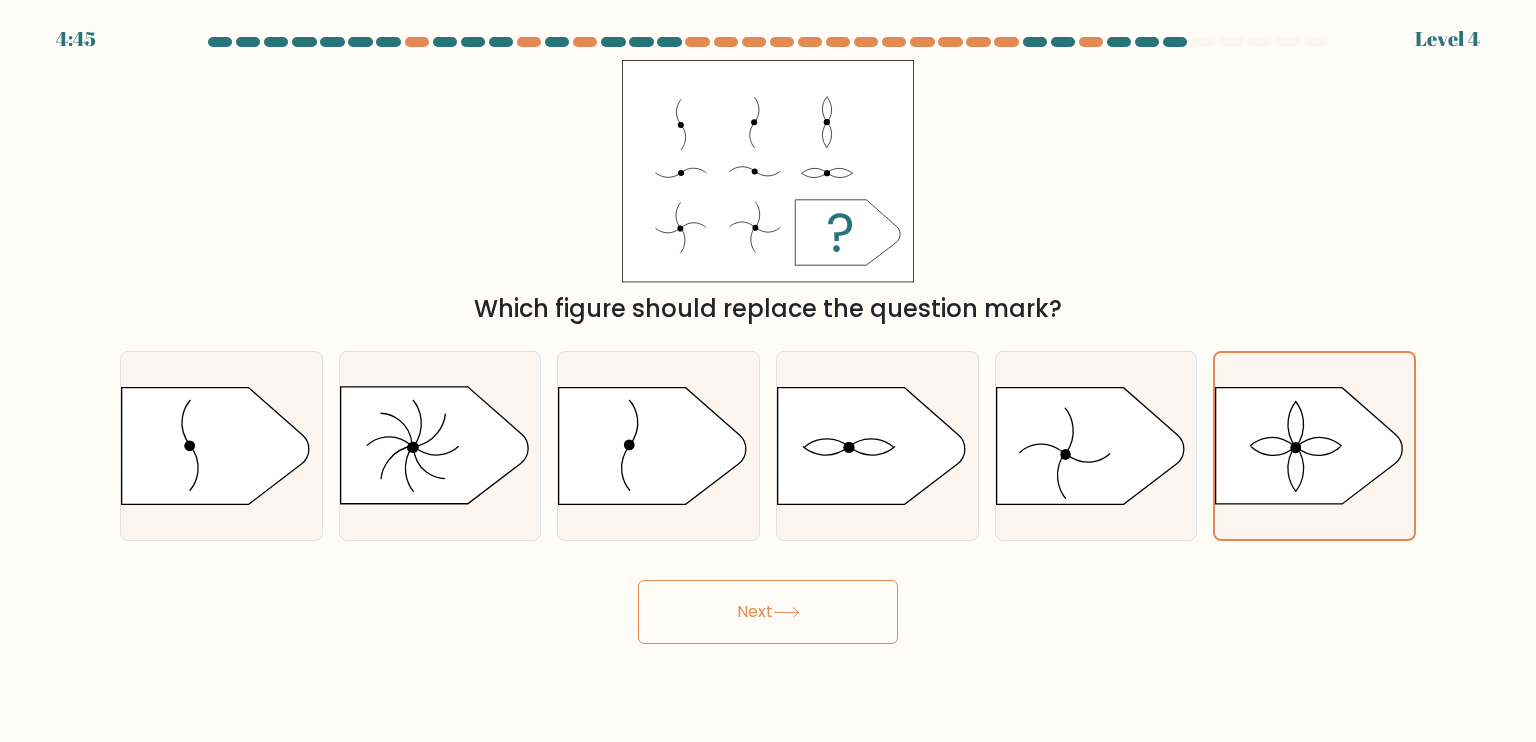click on "Next" at bounding box center (768, 612) 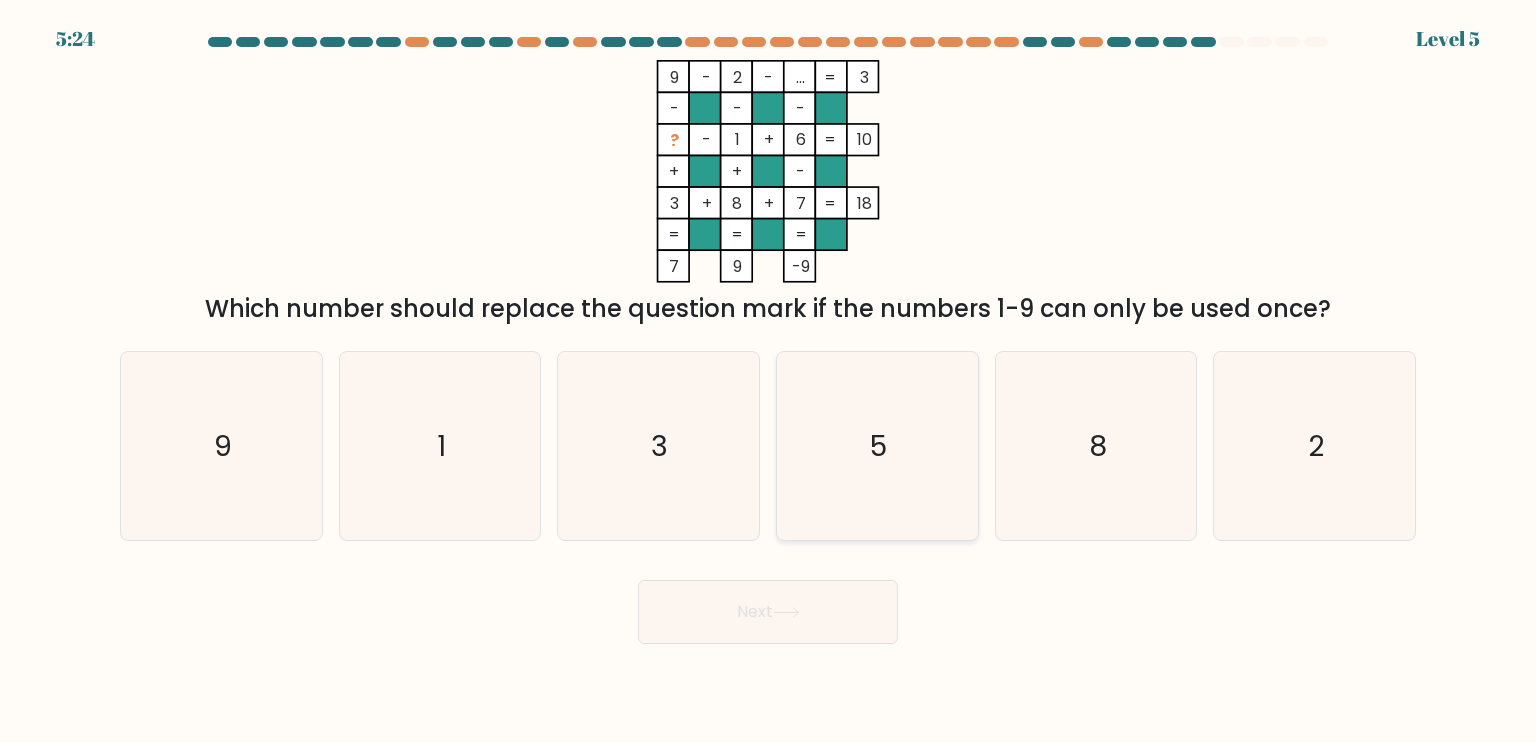 click on "5" 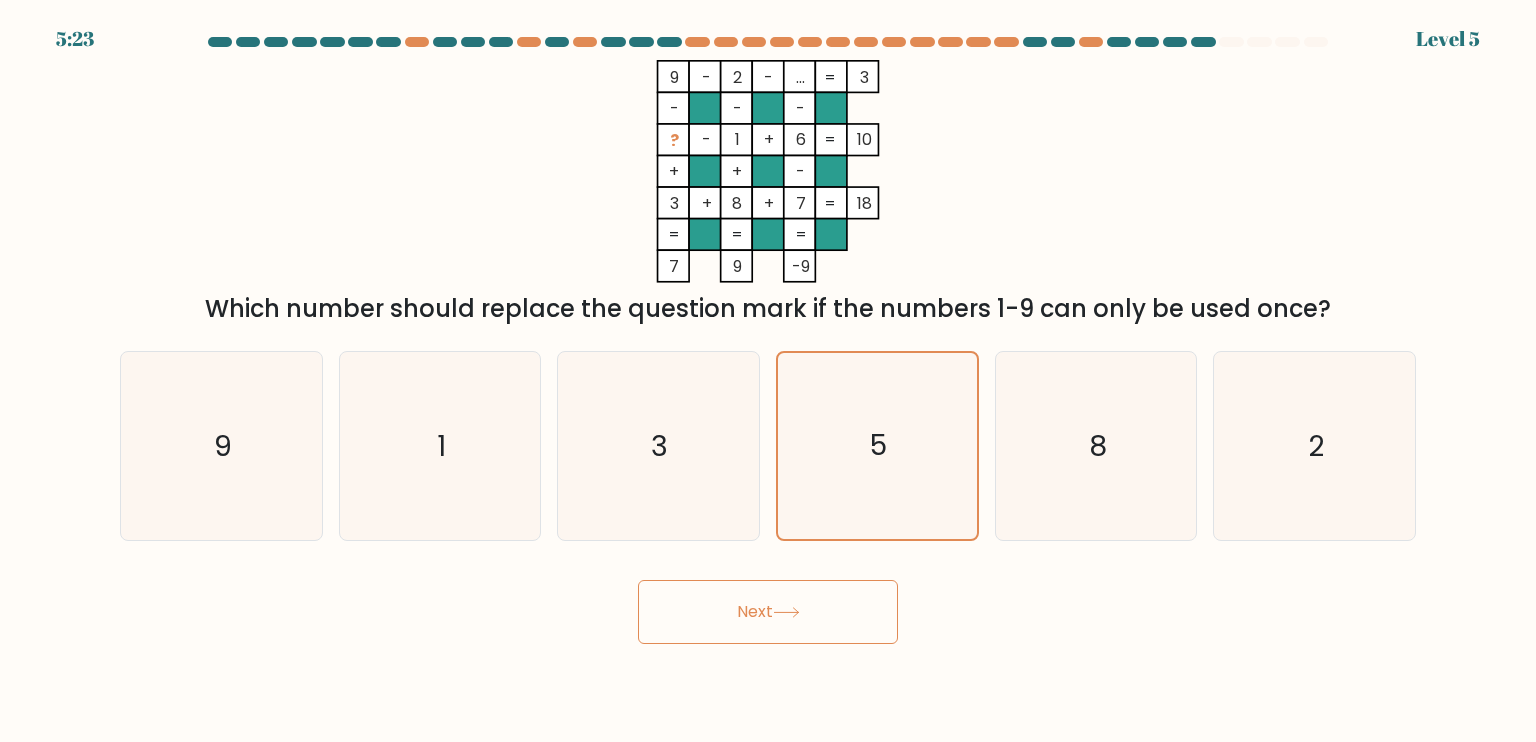 click on "Next" at bounding box center (768, 612) 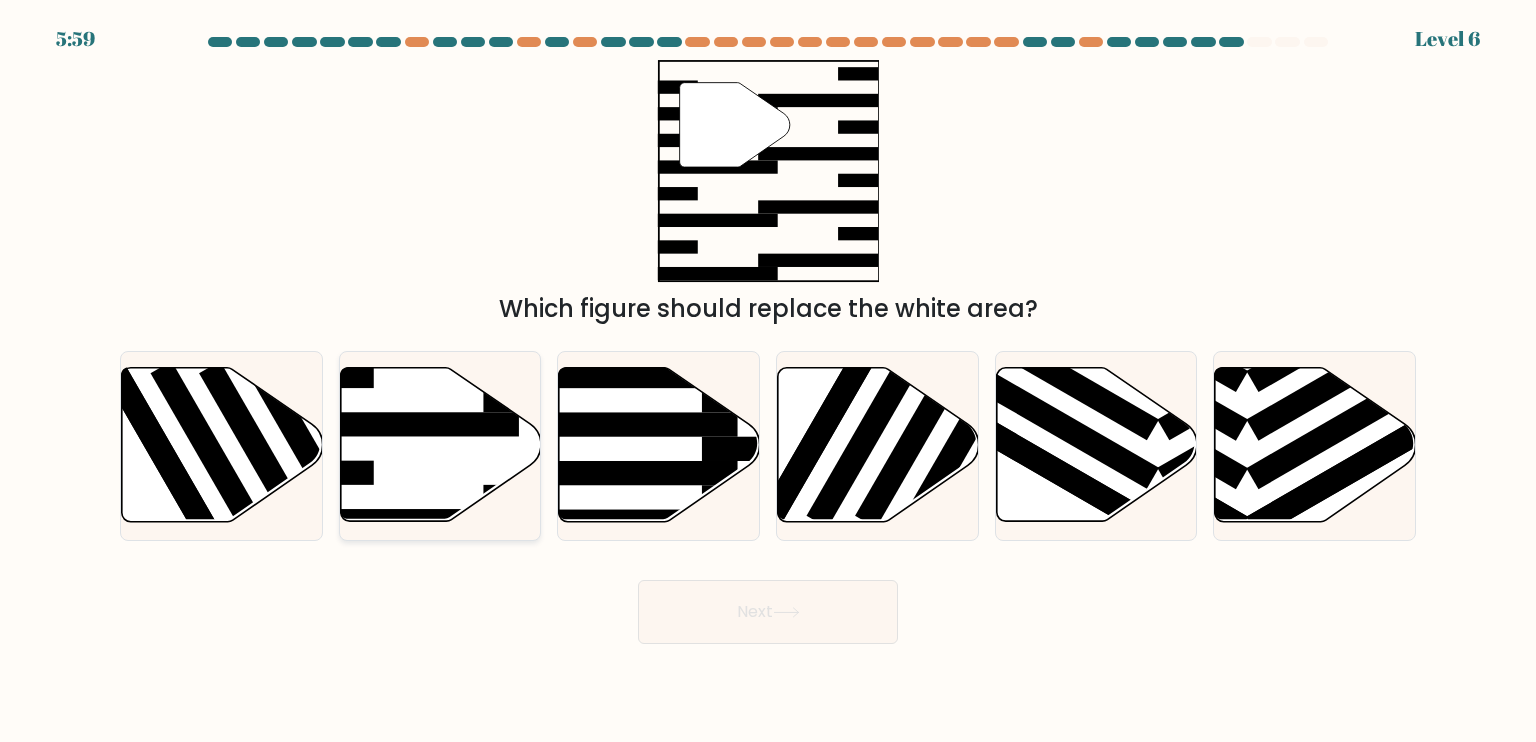 click 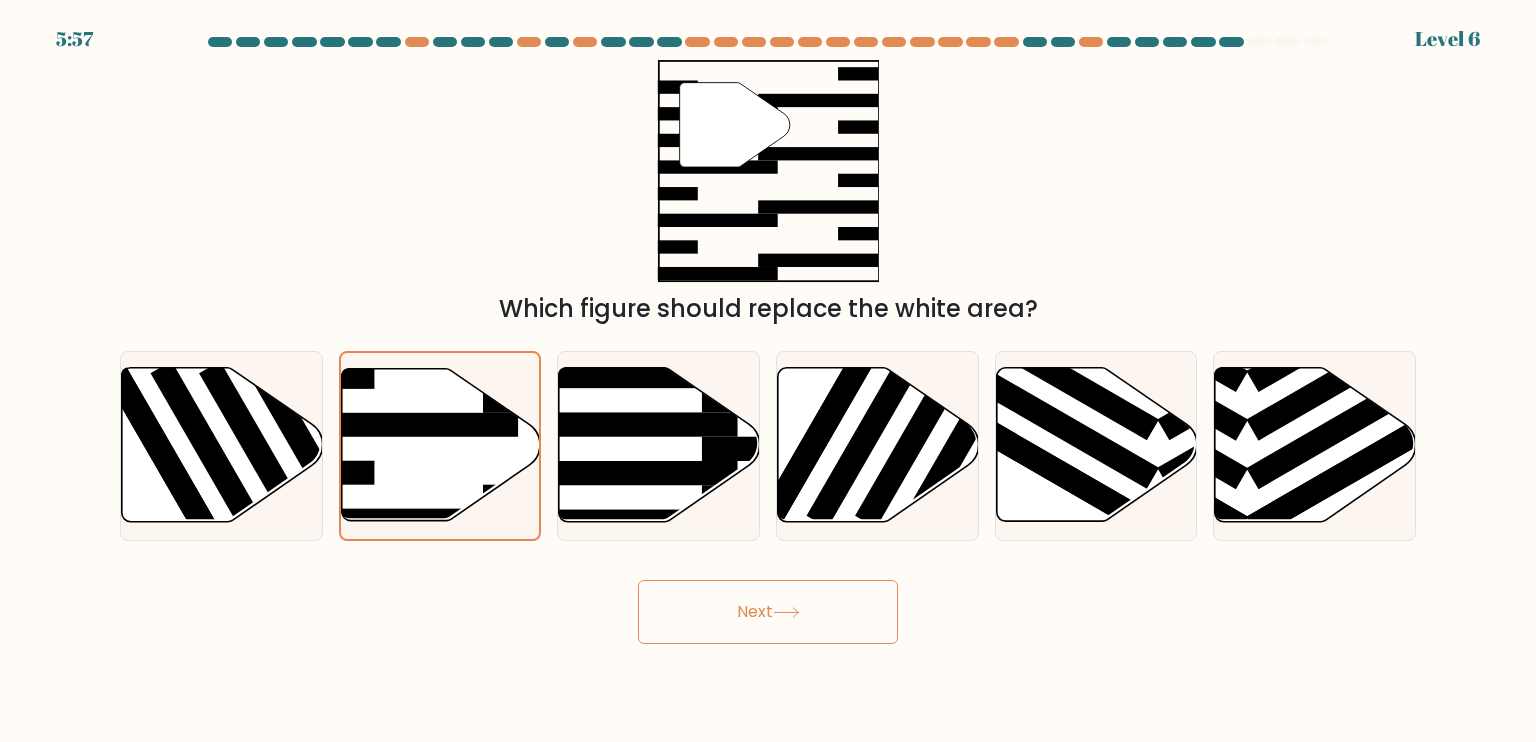 click on "Next" at bounding box center [768, 612] 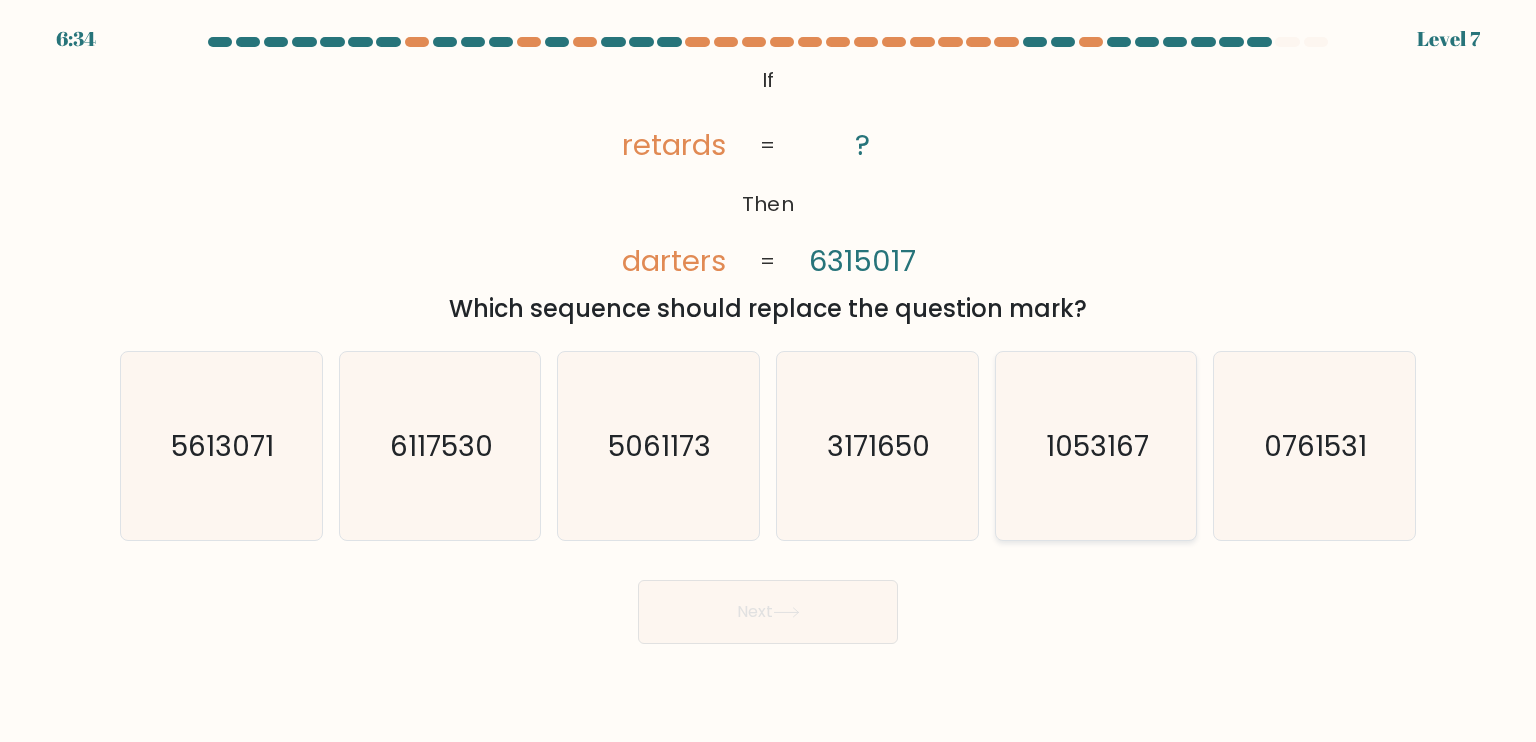 click on "1053167" 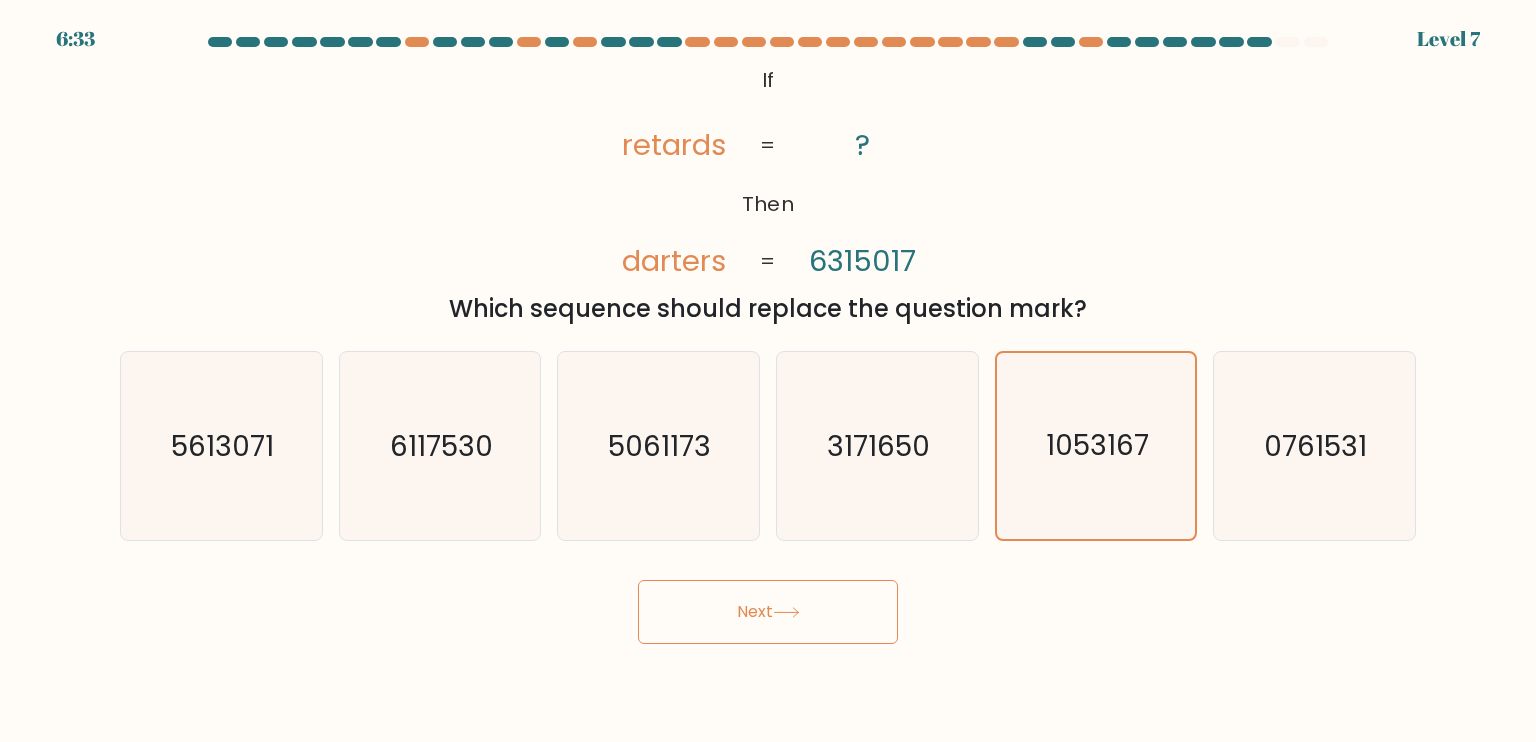 click on "Next" at bounding box center (768, 612) 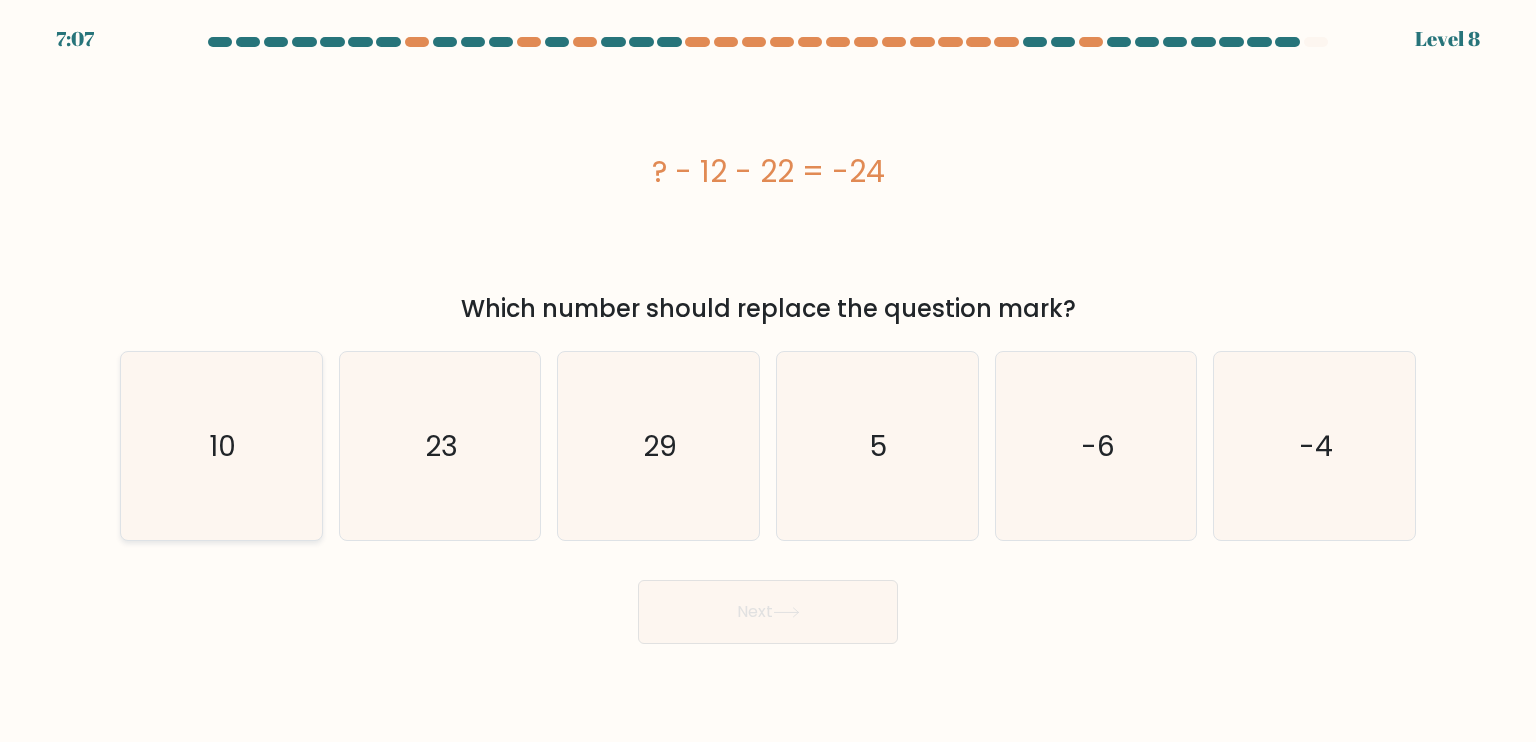 click on "10" 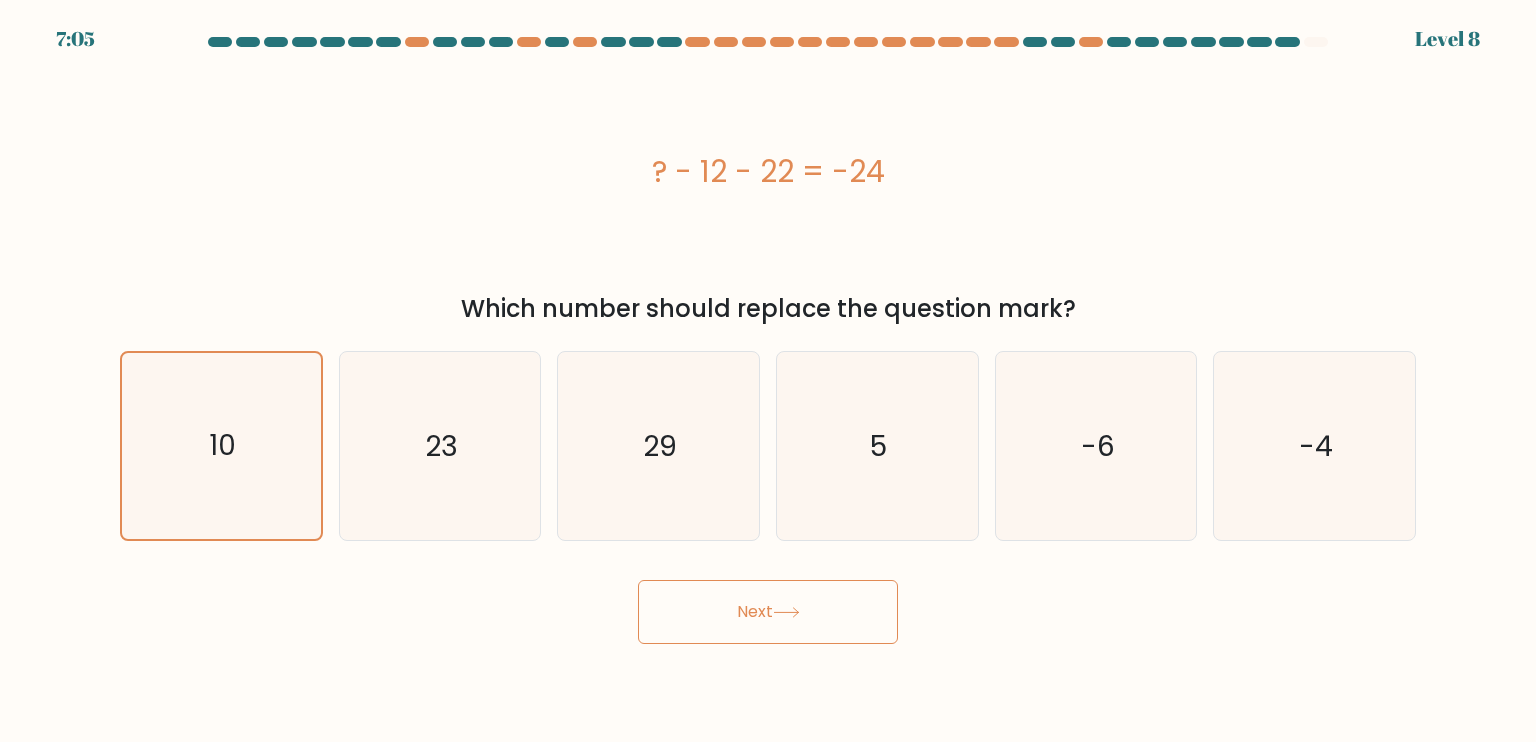 click on "Next" at bounding box center (768, 612) 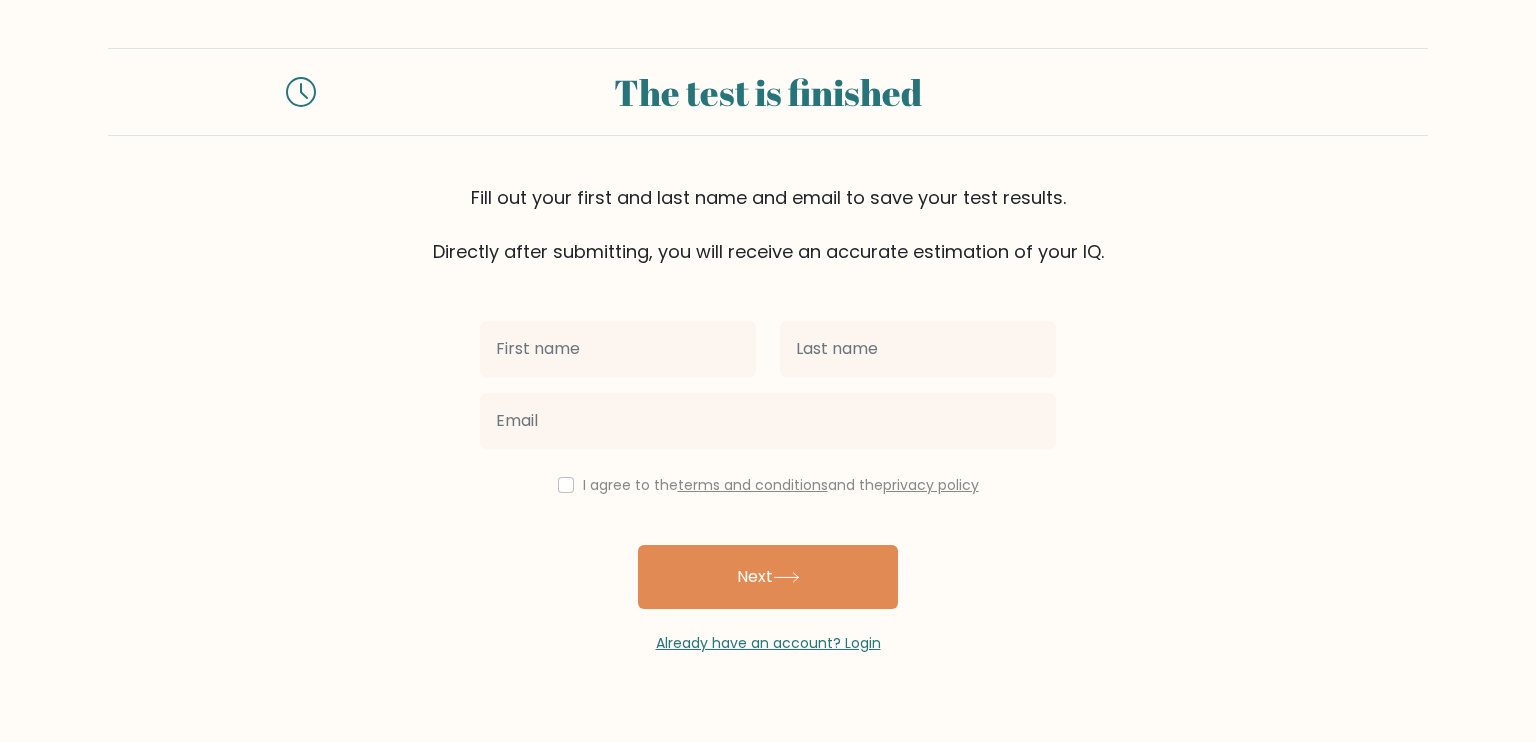 scroll, scrollTop: 0, scrollLeft: 0, axis: both 